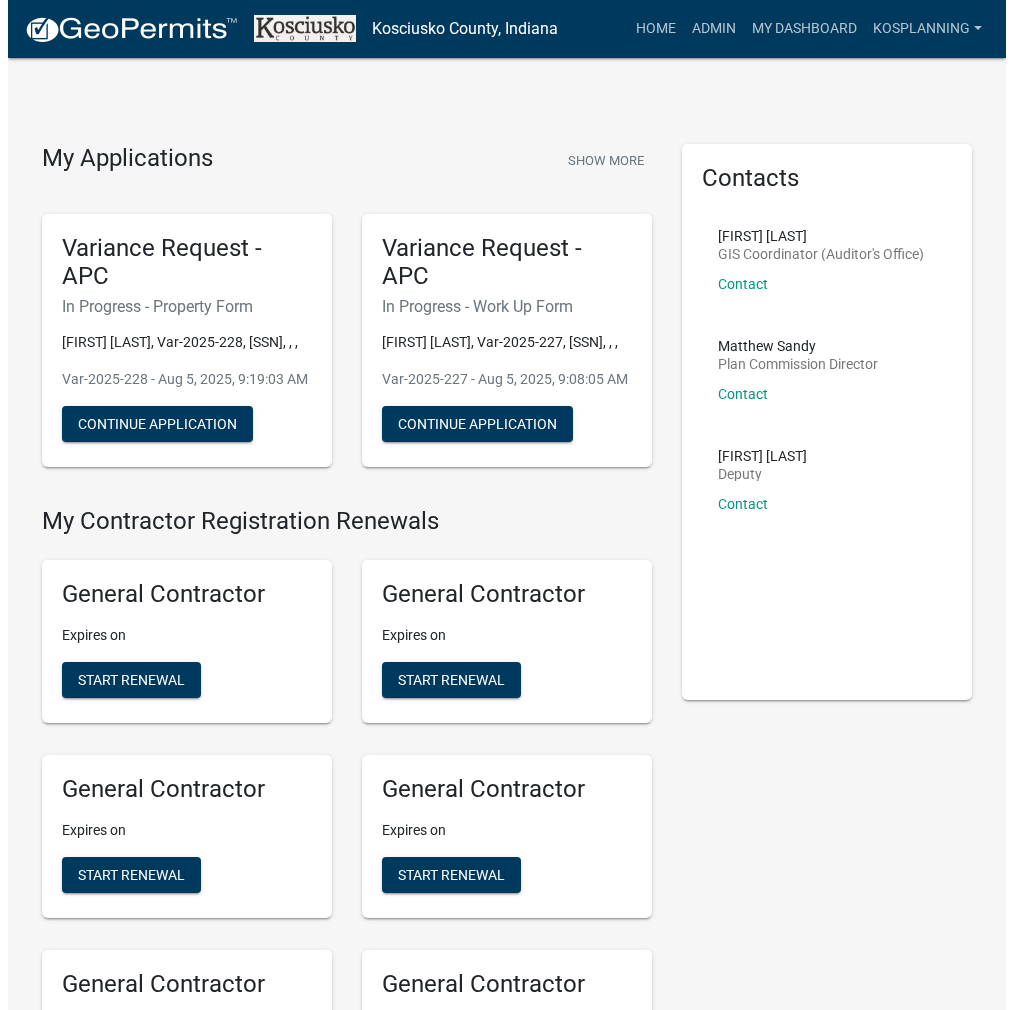 scroll, scrollTop: 0, scrollLeft: 0, axis: both 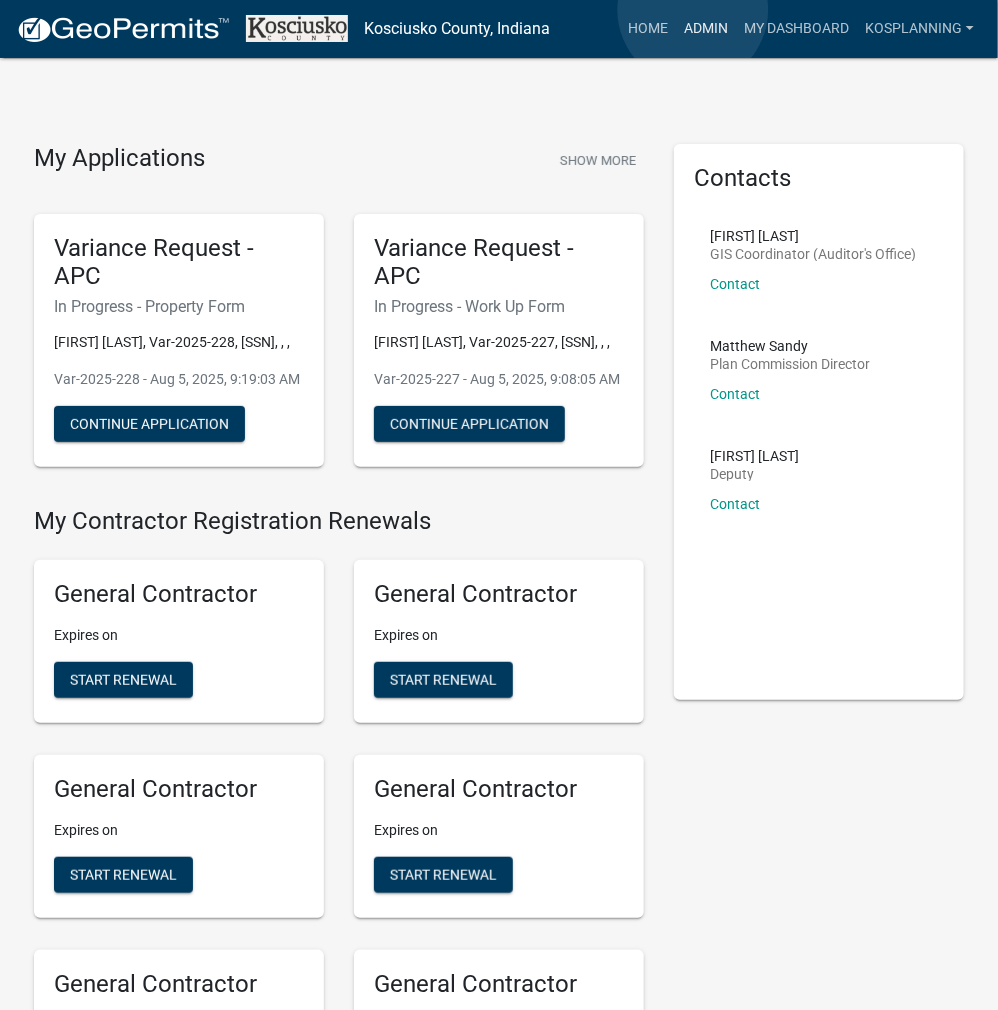 click on "Admin" at bounding box center [706, 29] 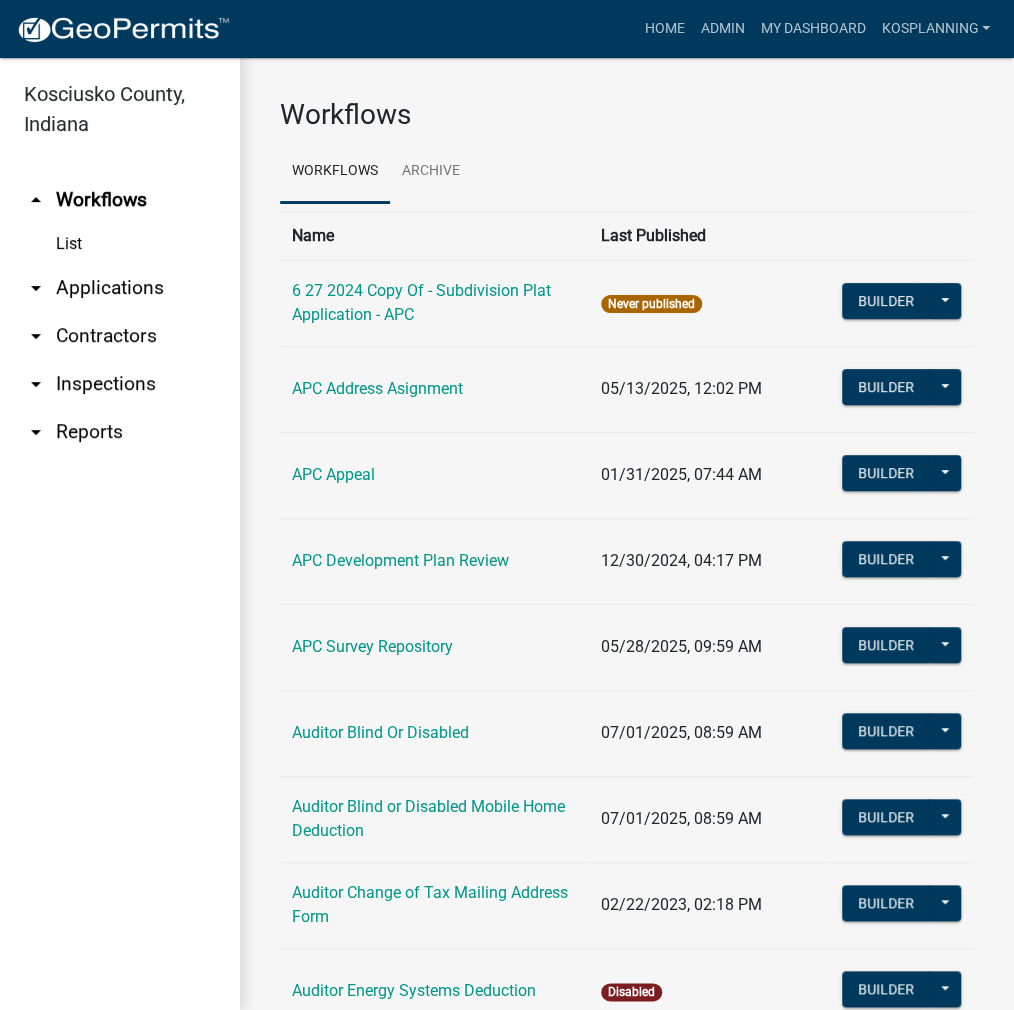 click on "arrow_drop_down   Applications" at bounding box center [120, 288] 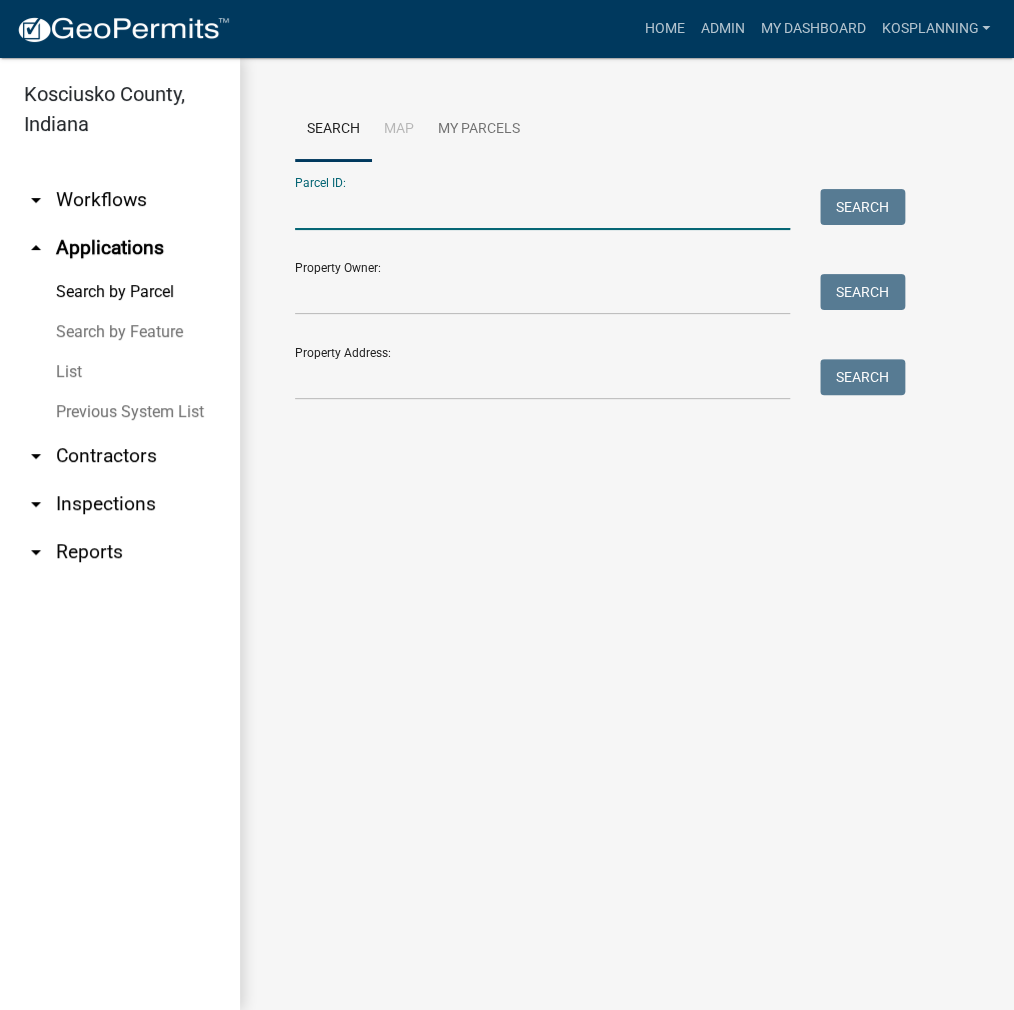 click on "Parcel ID:" at bounding box center (542, 209) 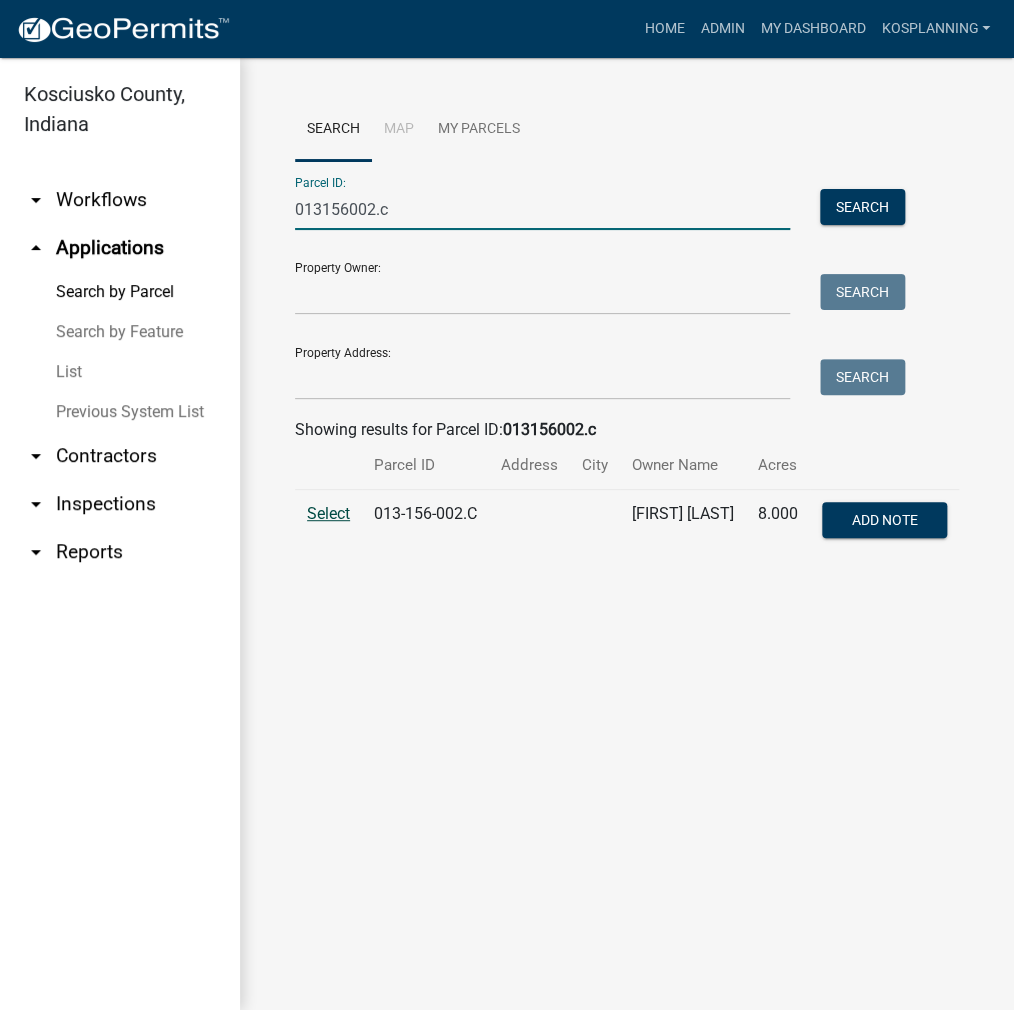 type on "013156002.c" 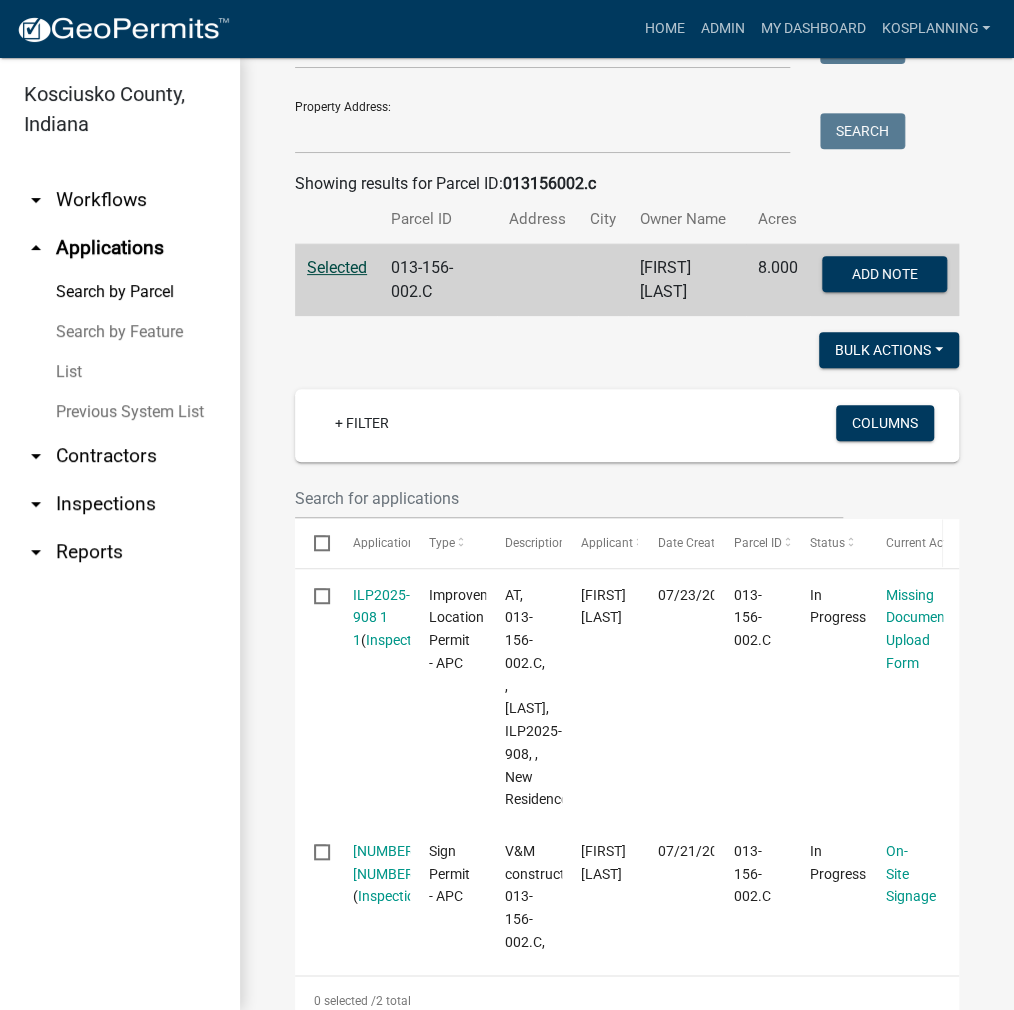 scroll, scrollTop: 300, scrollLeft: 0, axis: vertical 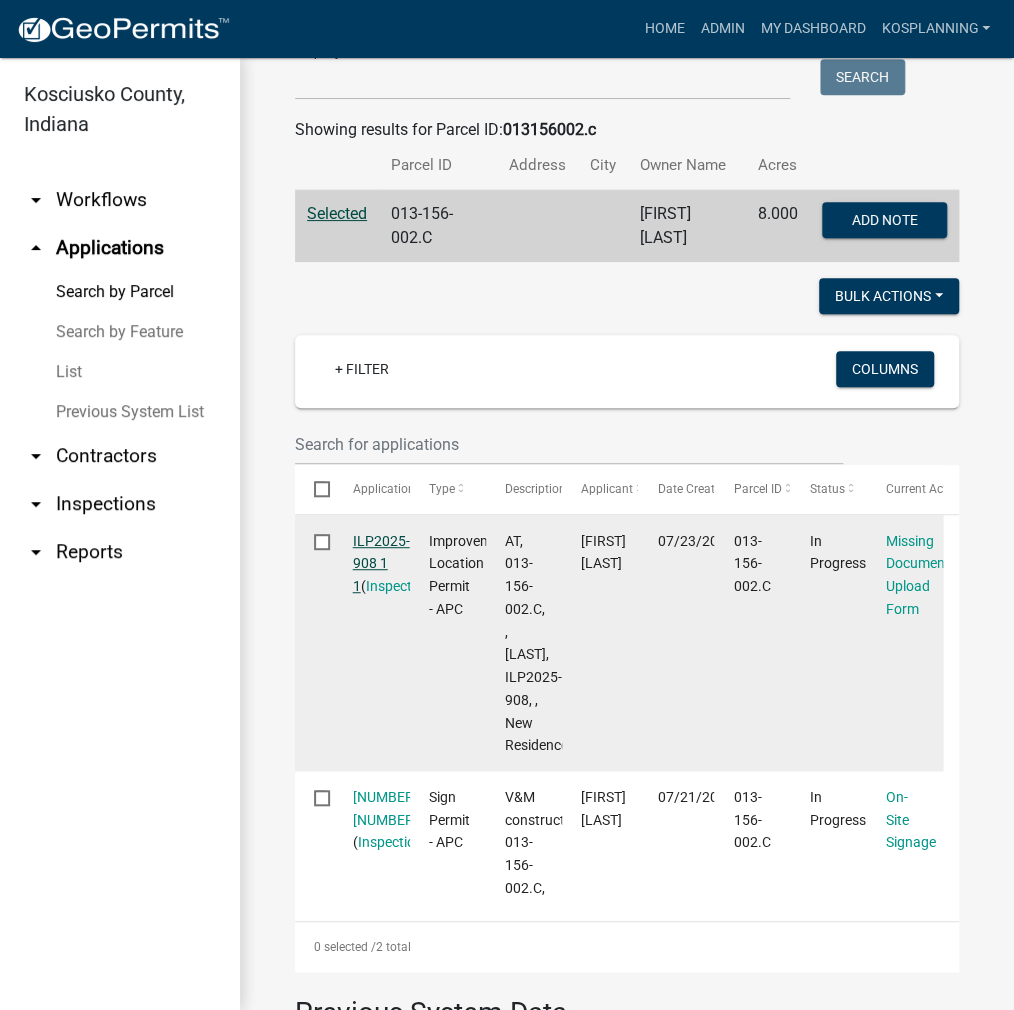 click on "ILP2025-908 1 1" 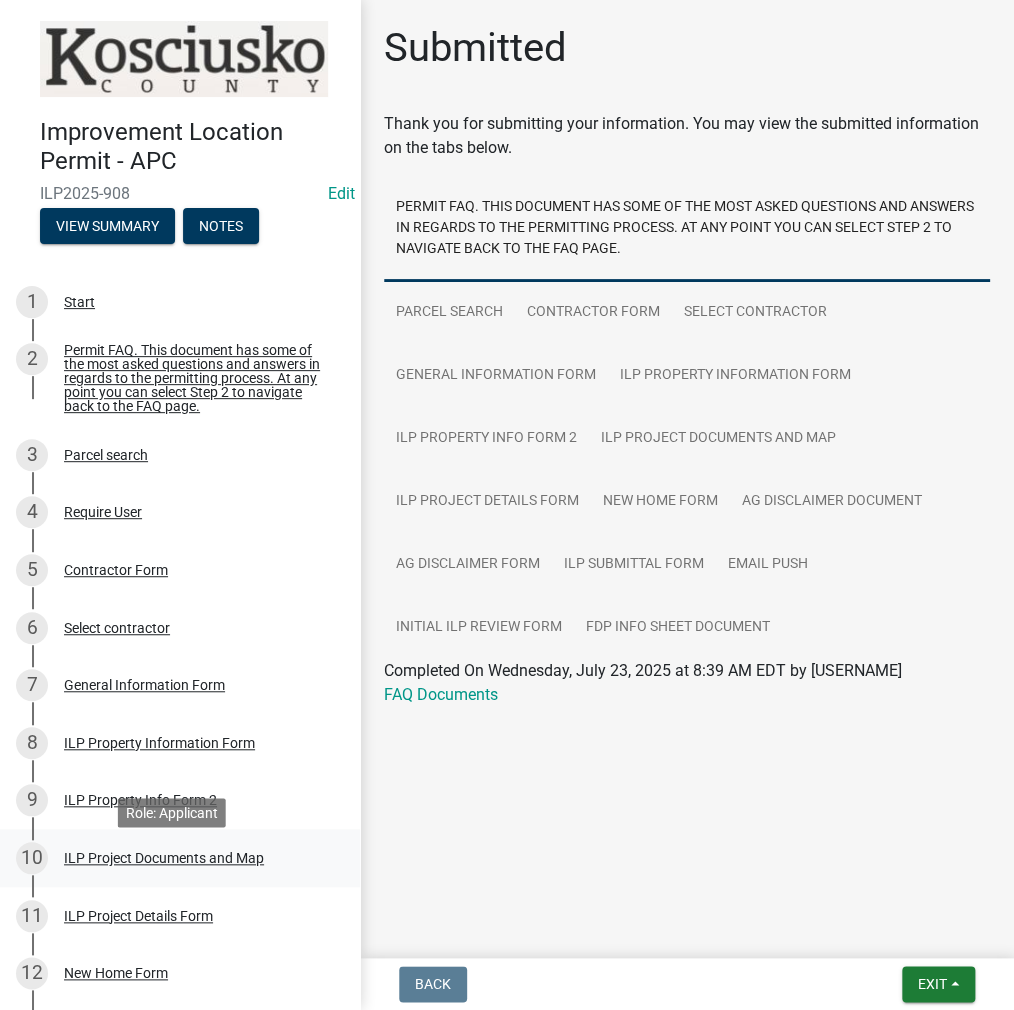 click on "ILP Project Documents and Map" at bounding box center (164, 858) 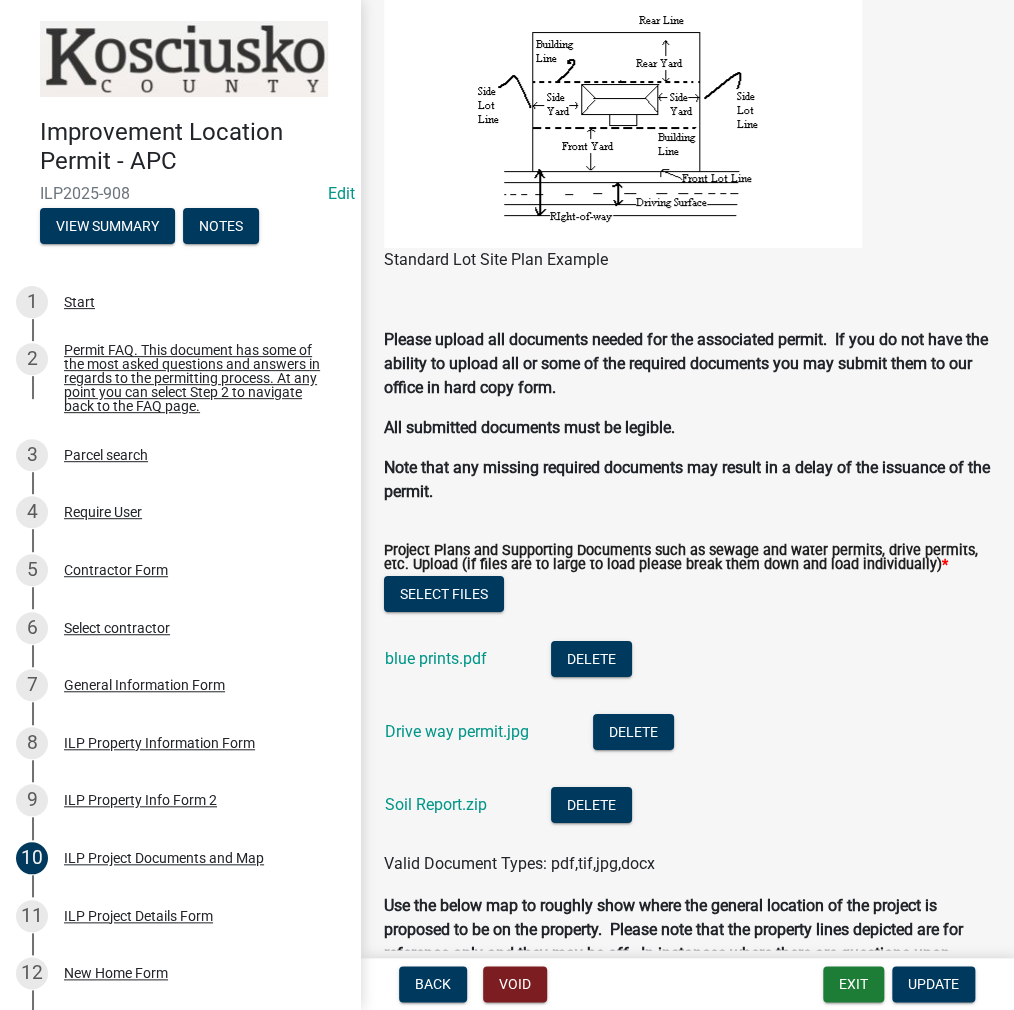 scroll, scrollTop: 2100, scrollLeft: 0, axis: vertical 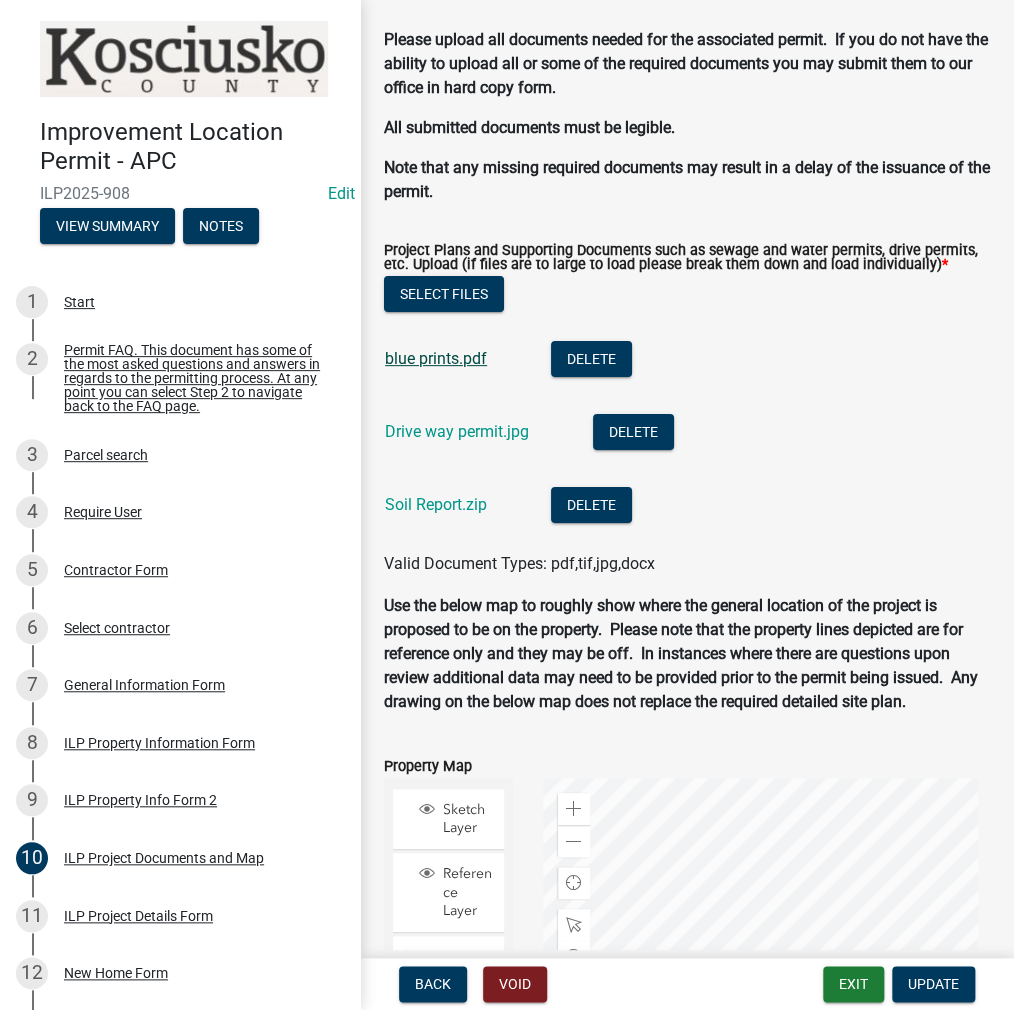 click on "blue prints.pdf" 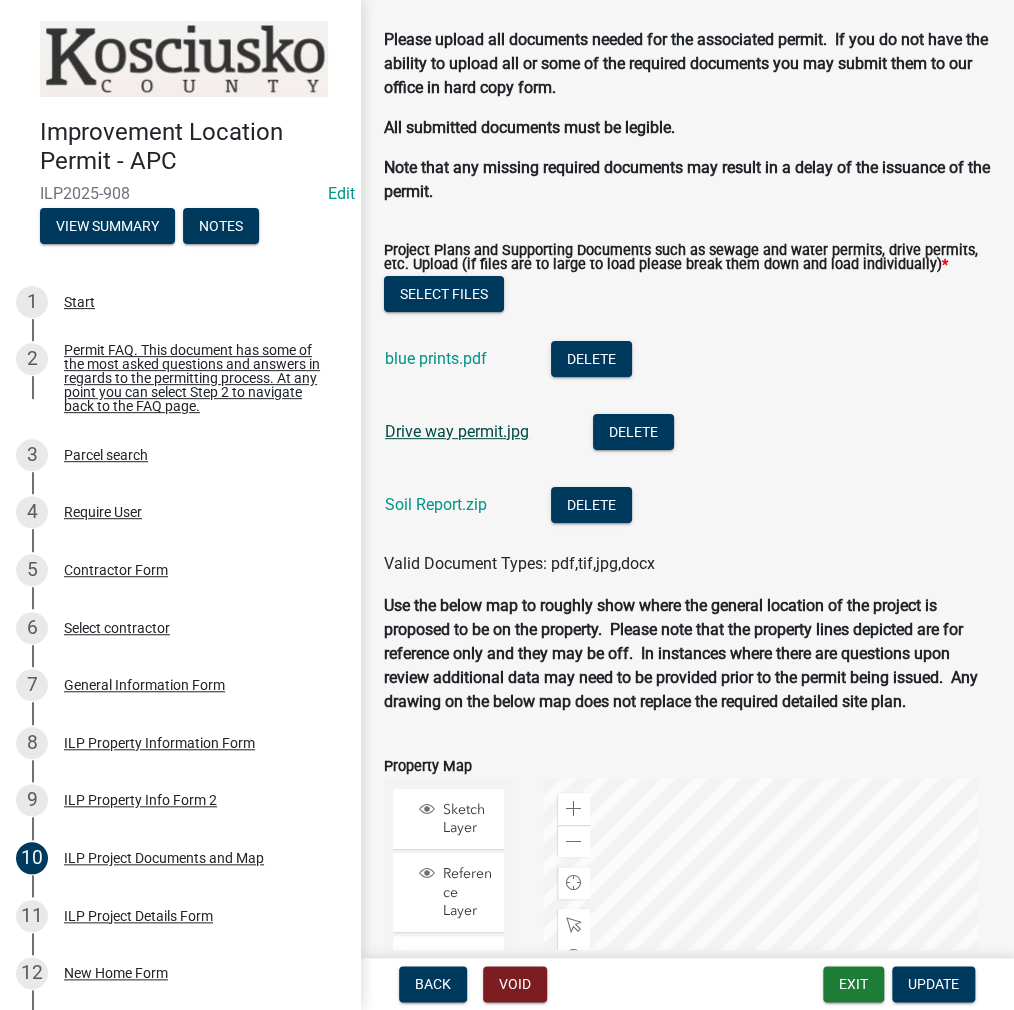 click on "Drive way permit.jpg" 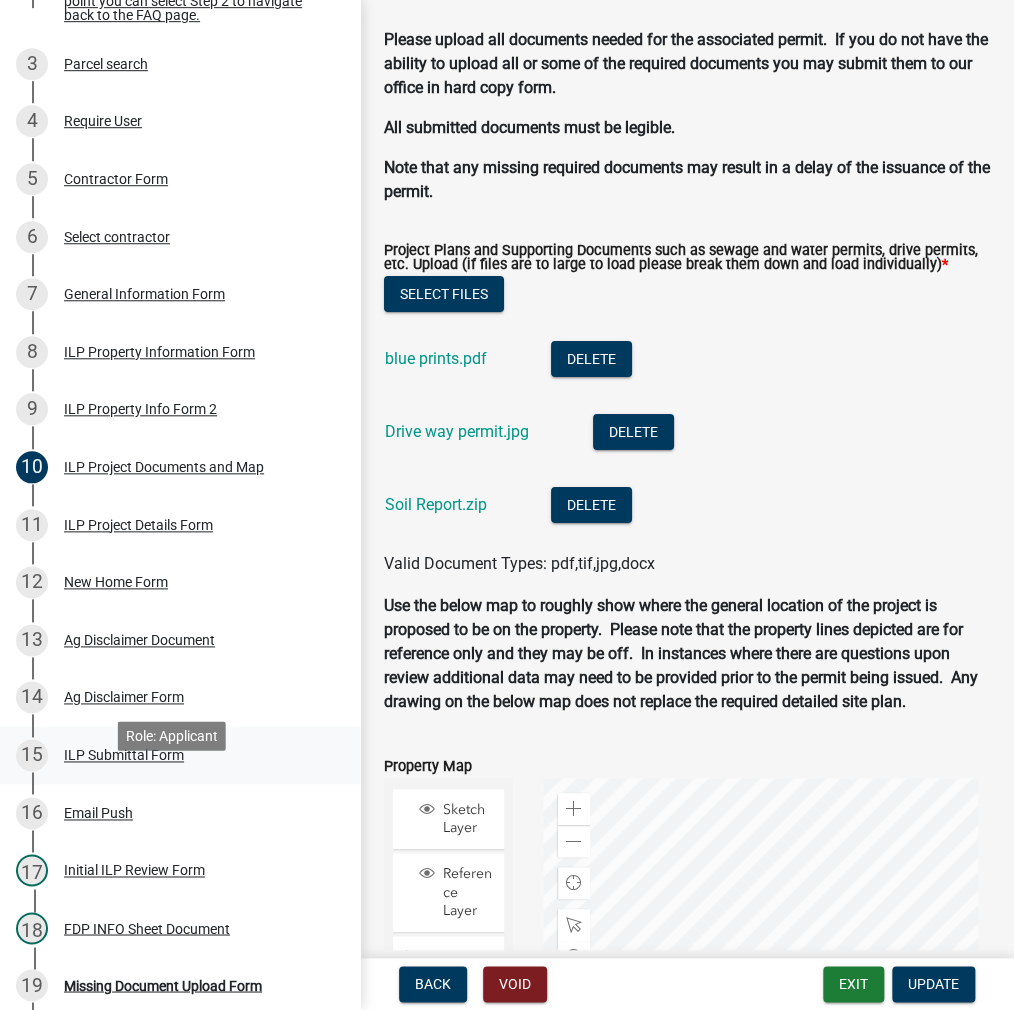 scroll, scrollTop: 500, scrollLeft: 0, axis: vertical 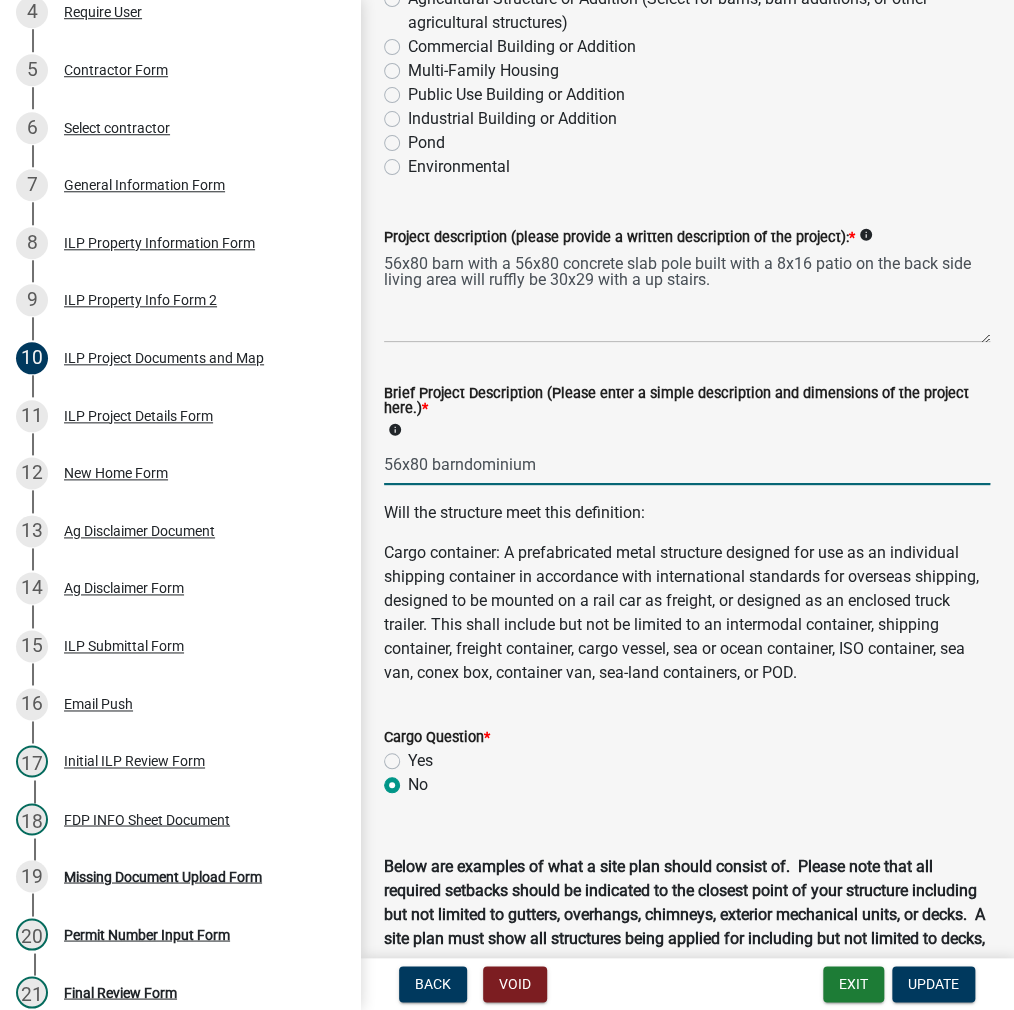 click on "56x80 barndominium" at bounding box center [687, 464] 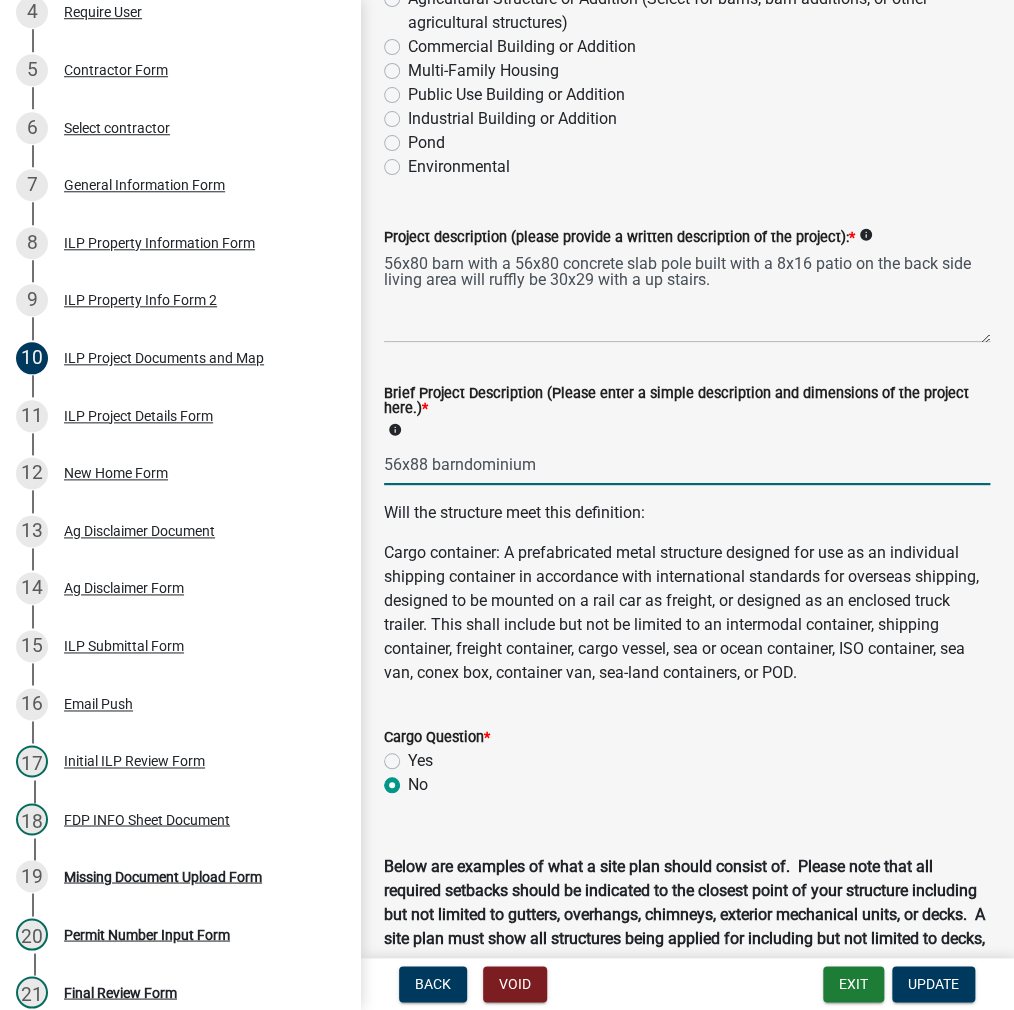 click on "56x88 barndominium" at bounding box center (687, 464) 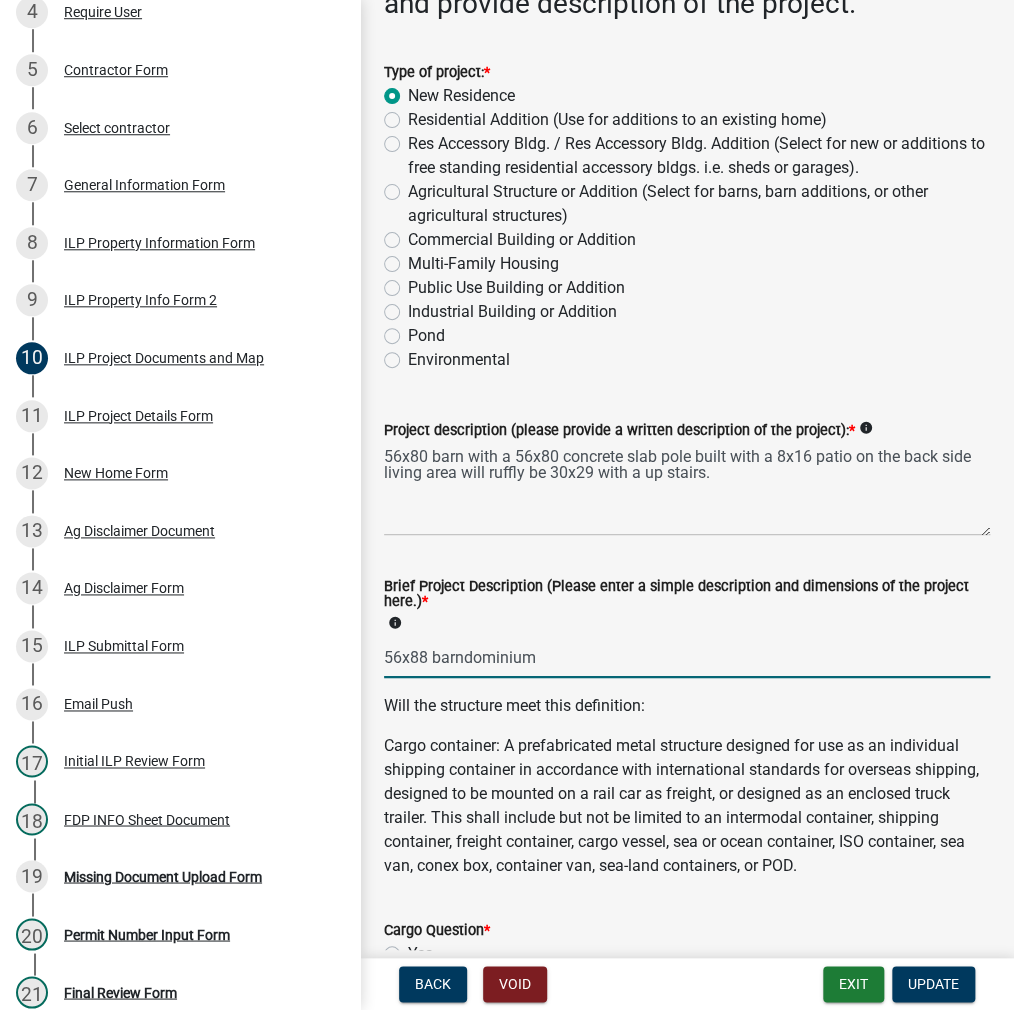 scroll, scrollTop: 200, scrollLeft: 0, axis: vertical 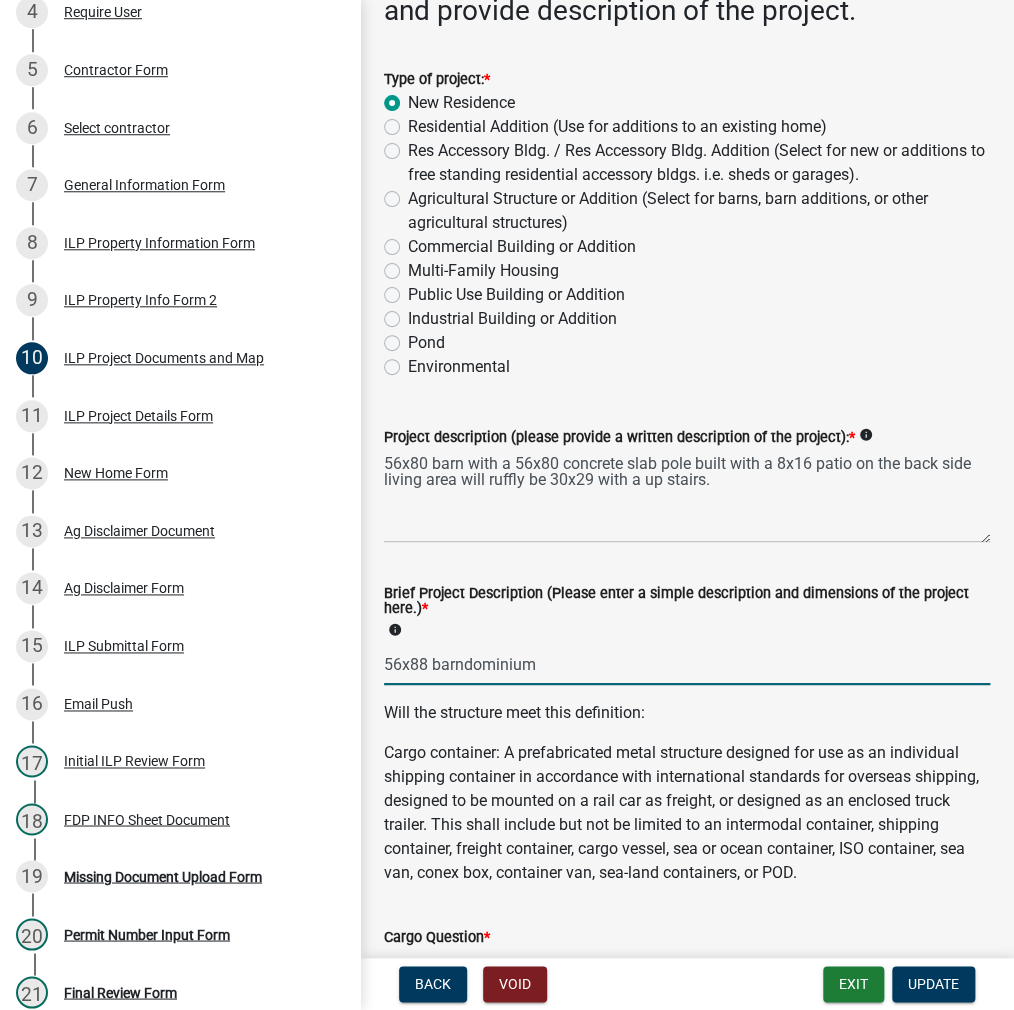 type on "56x88 barndominium" 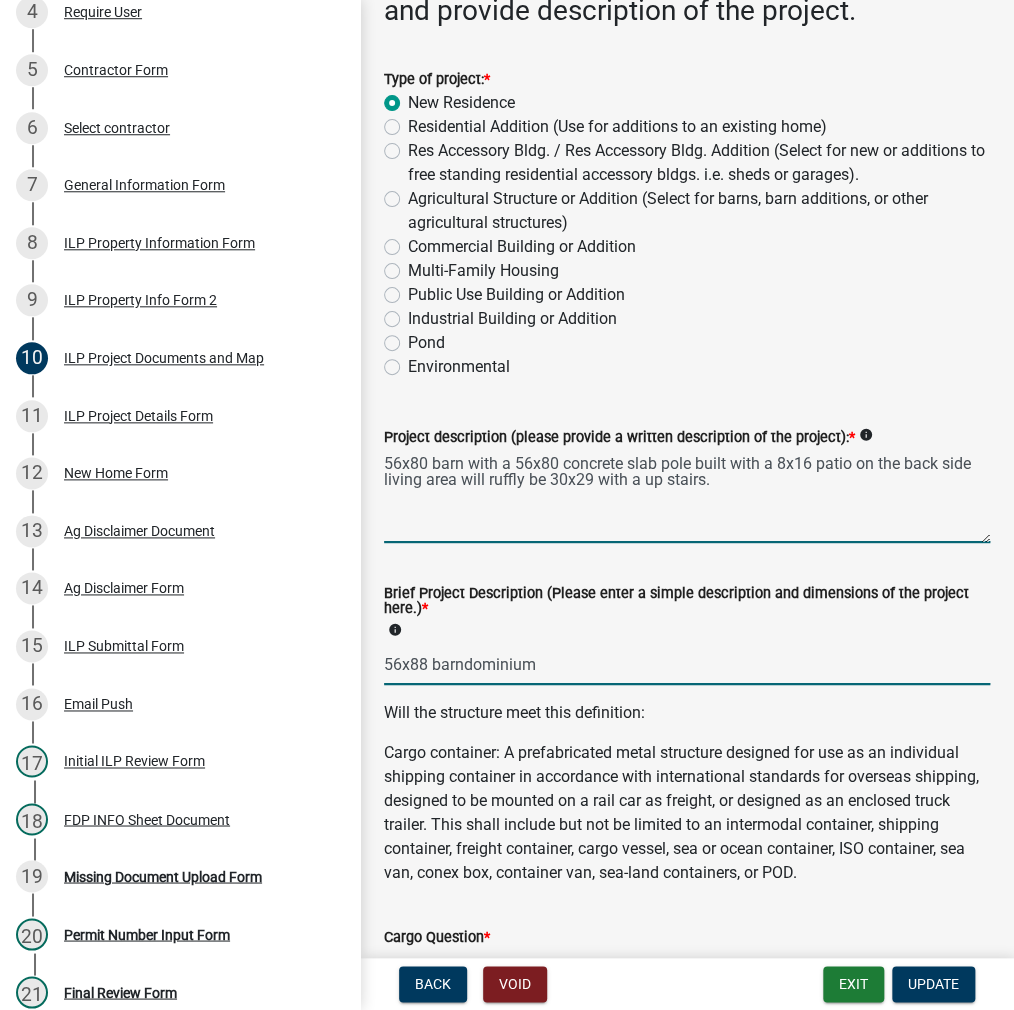 click on "56x80 barn with a 56x80 concrete slab pole built with a 8x16 patio on the back side living area will ruffly be 30x29 with a up stairs." at bounding box center (687, 496) 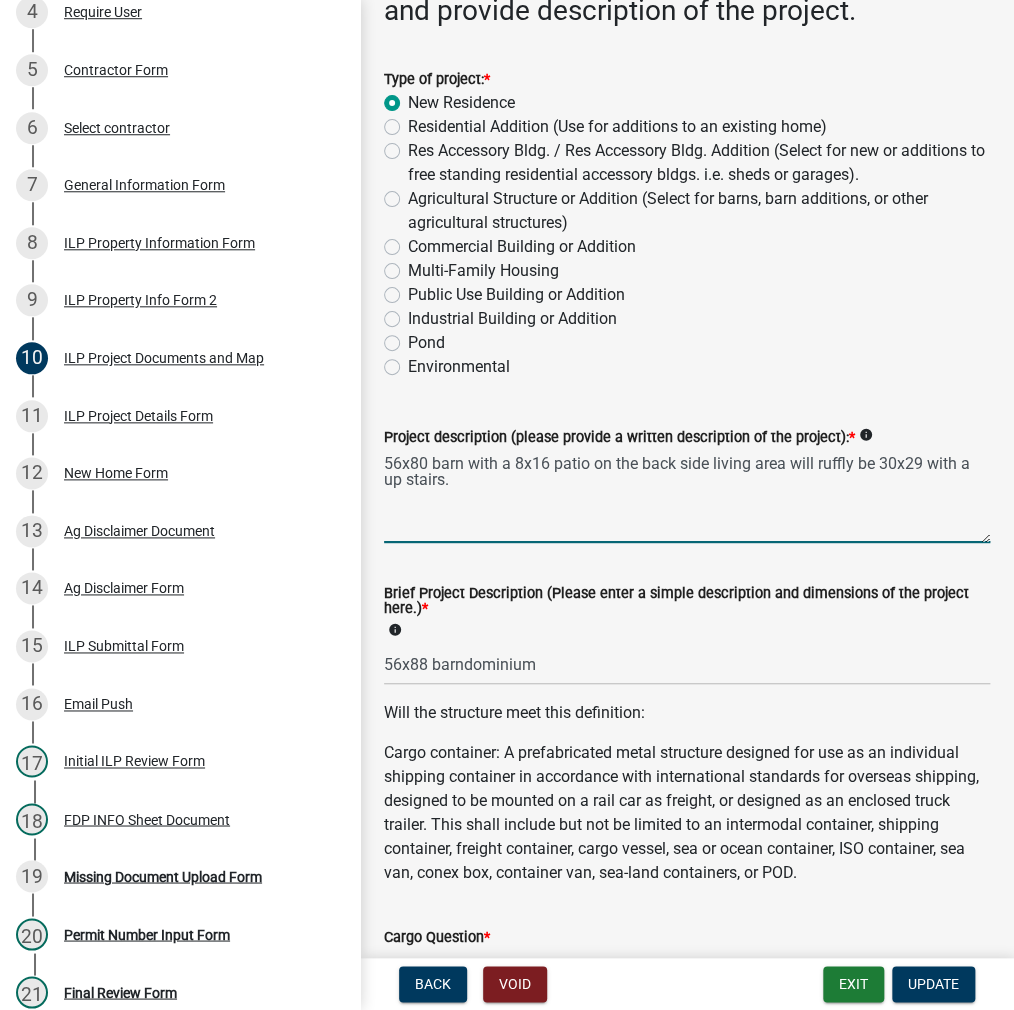click on "56x80 barn with a 8x16 patio on the back side living area will ruffly be 30x29 with a up stairs." at bounding box center (687, 496) 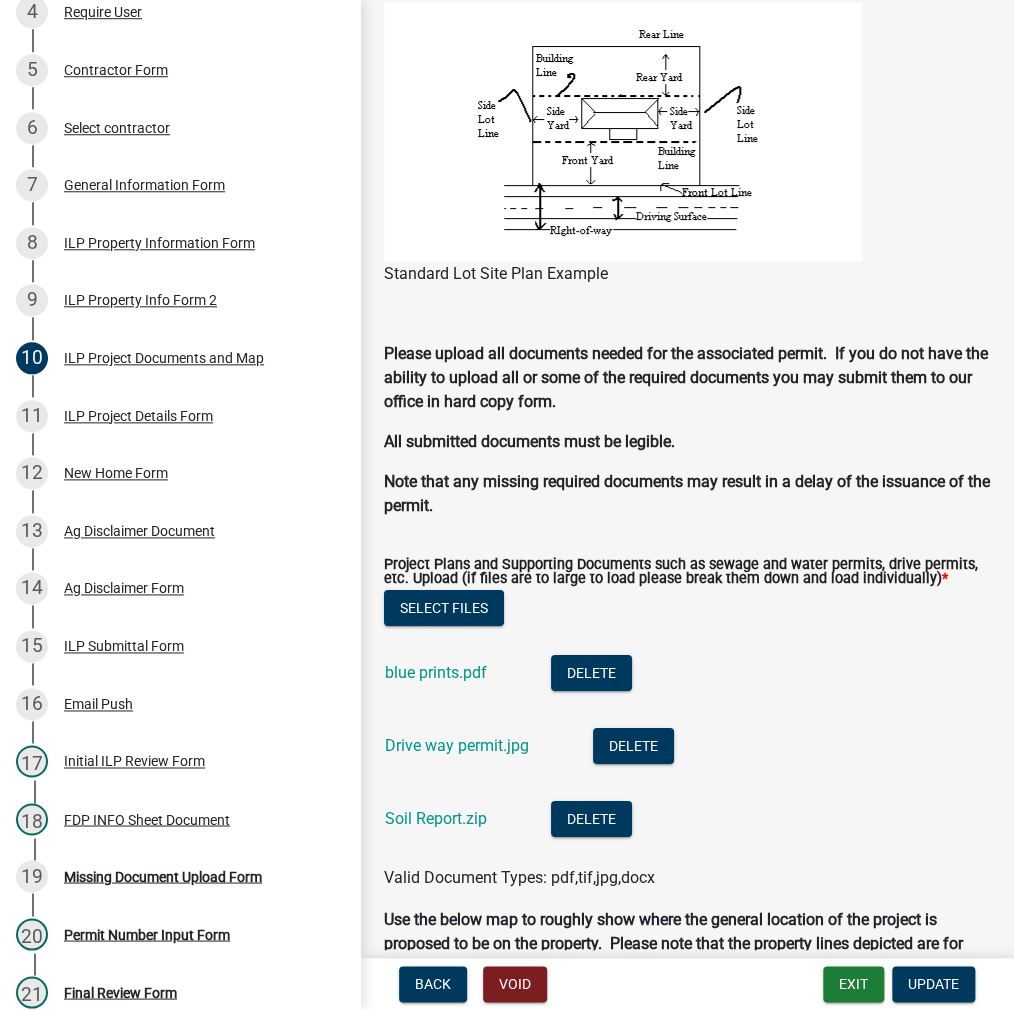 scroll, scrollTop: 1900, scrollLeft: 0, axis: vertical 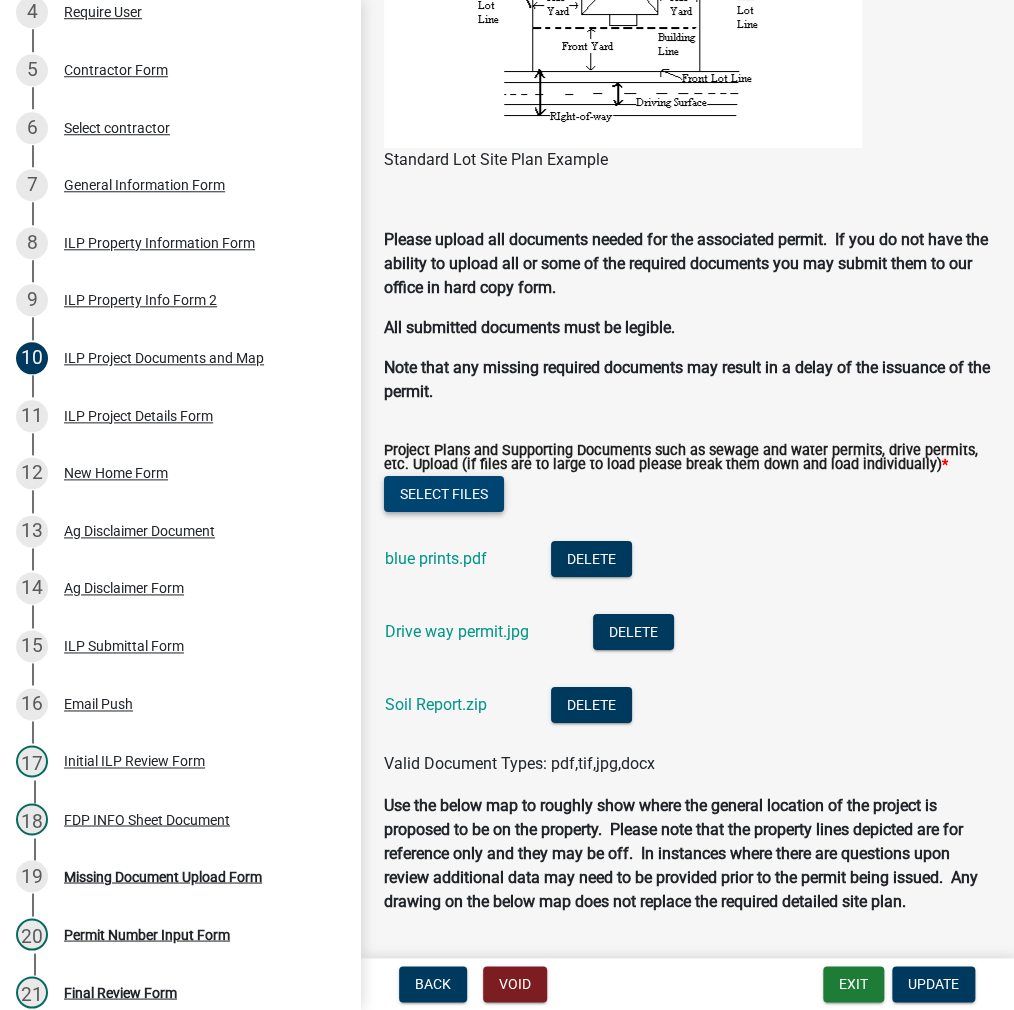 type on "56x80 barn with a 8x16 patio on the back side" 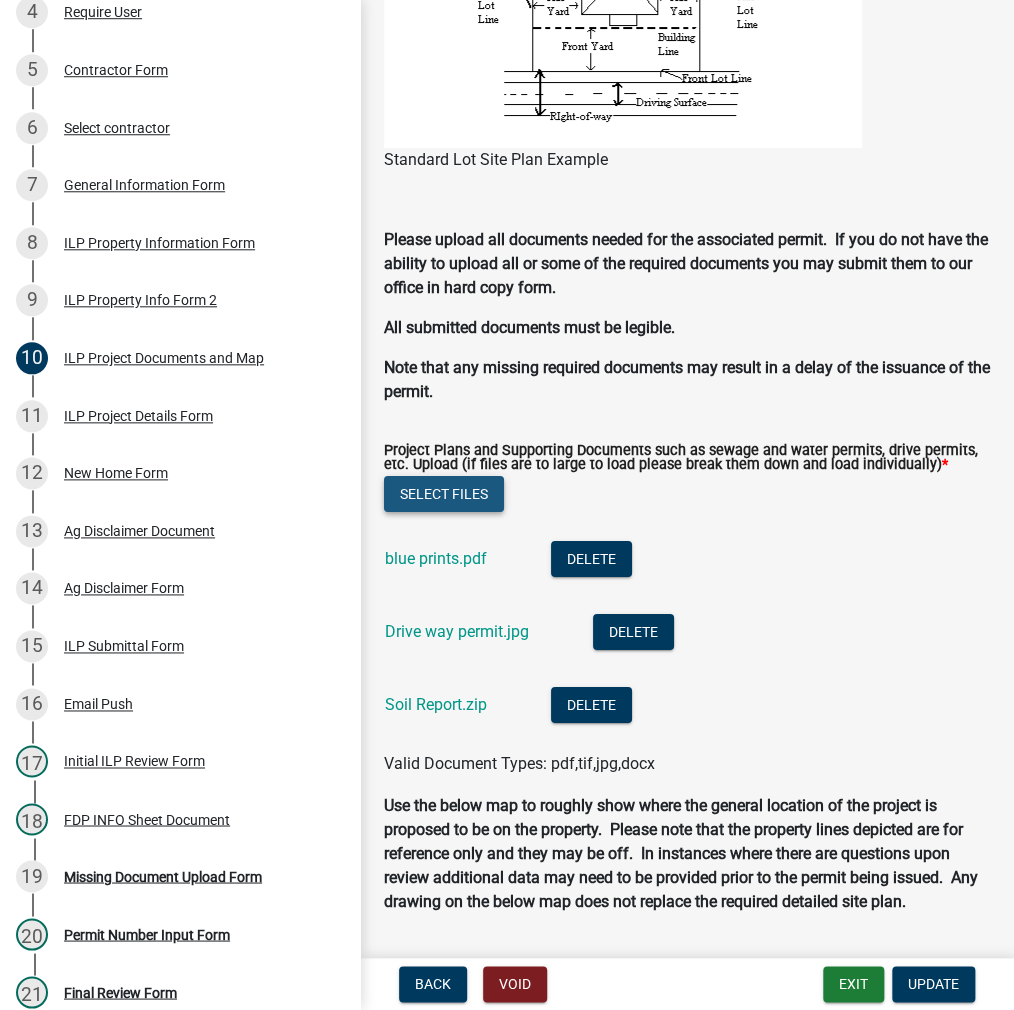 click on "Select files" 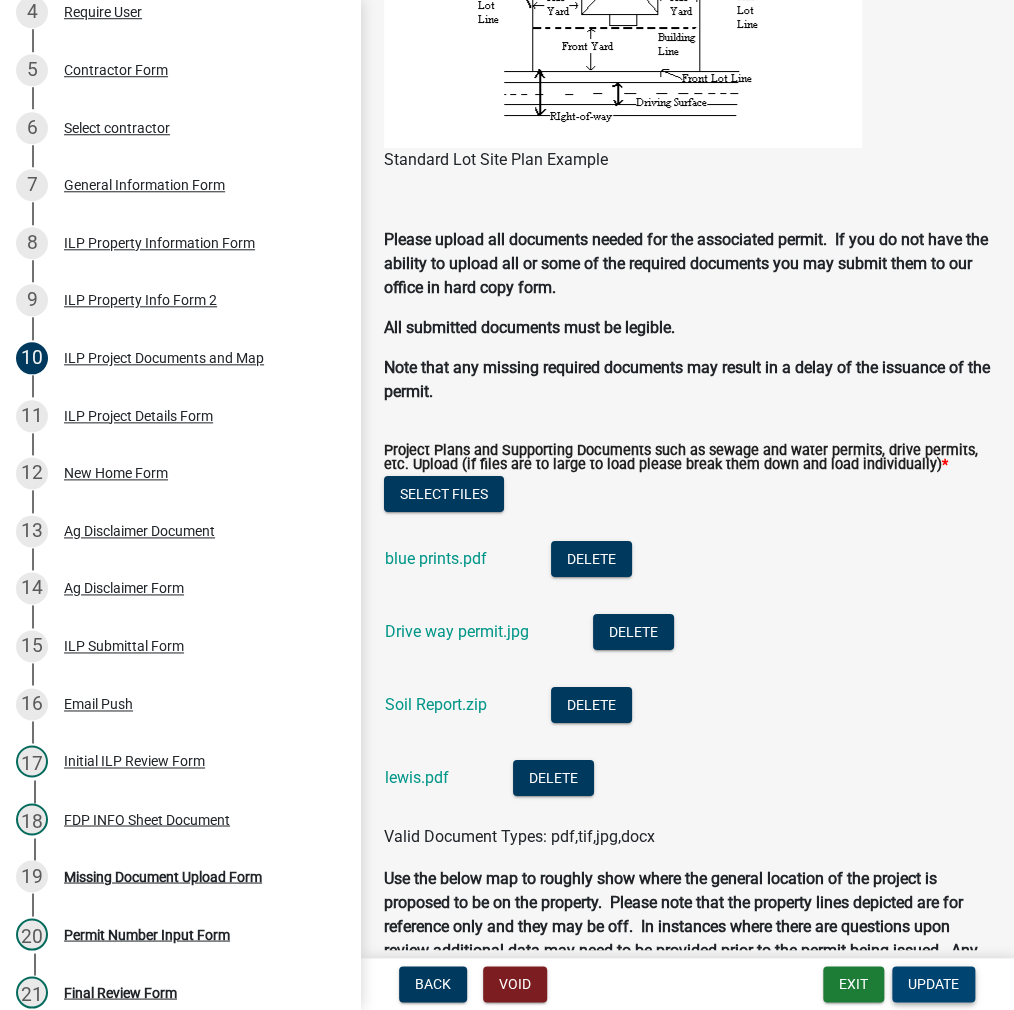 click on "Update" at bounding box center (933, 984) 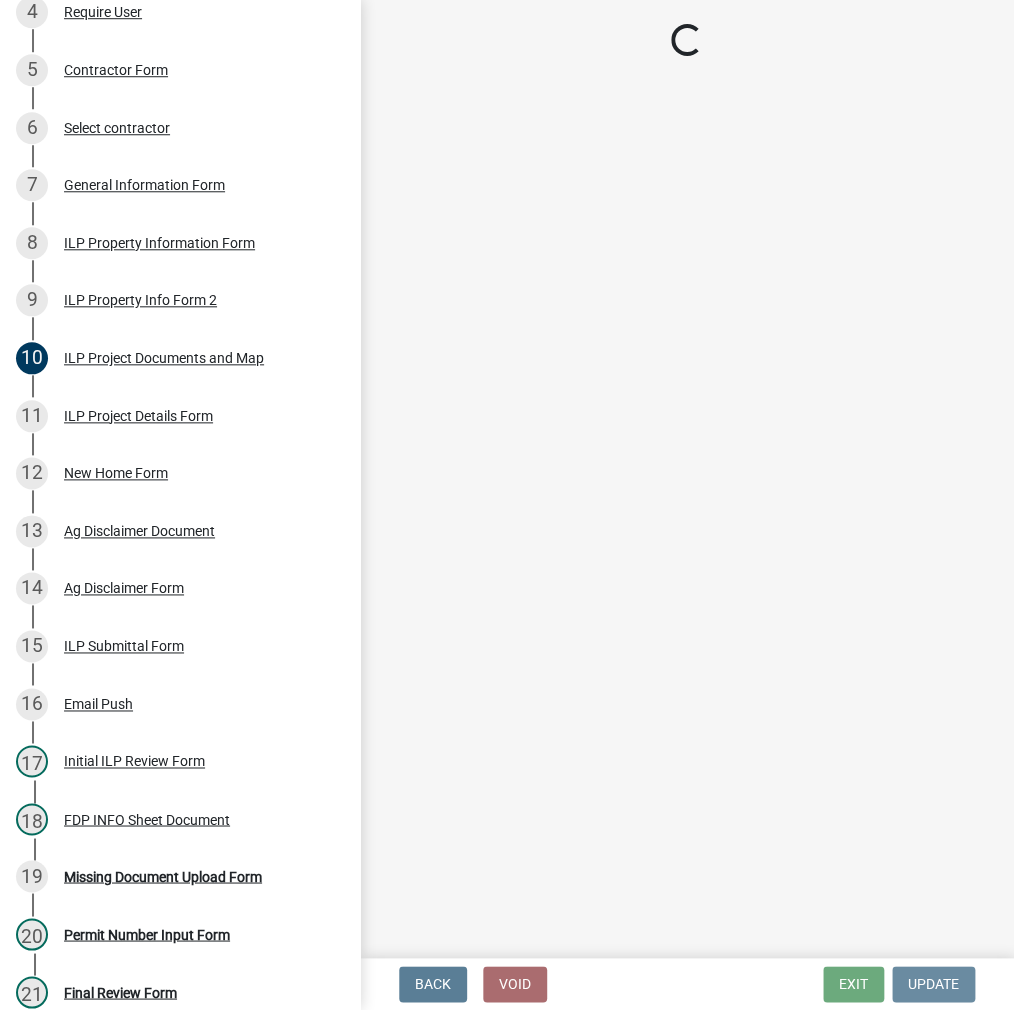 scroll, scrollTop: 0, scrollLeft: 0, axis: both 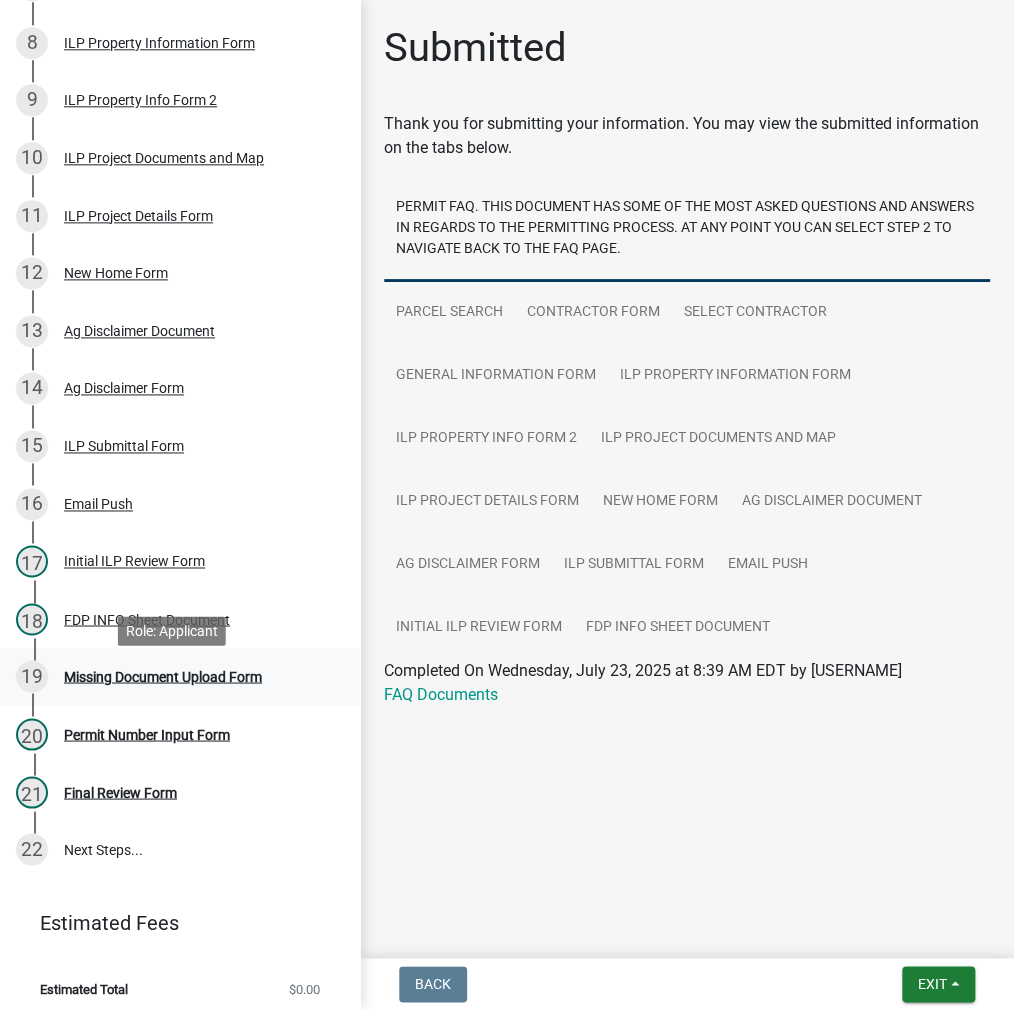 click on "Missing Document Upload Form" at bounding box center (163, 676) 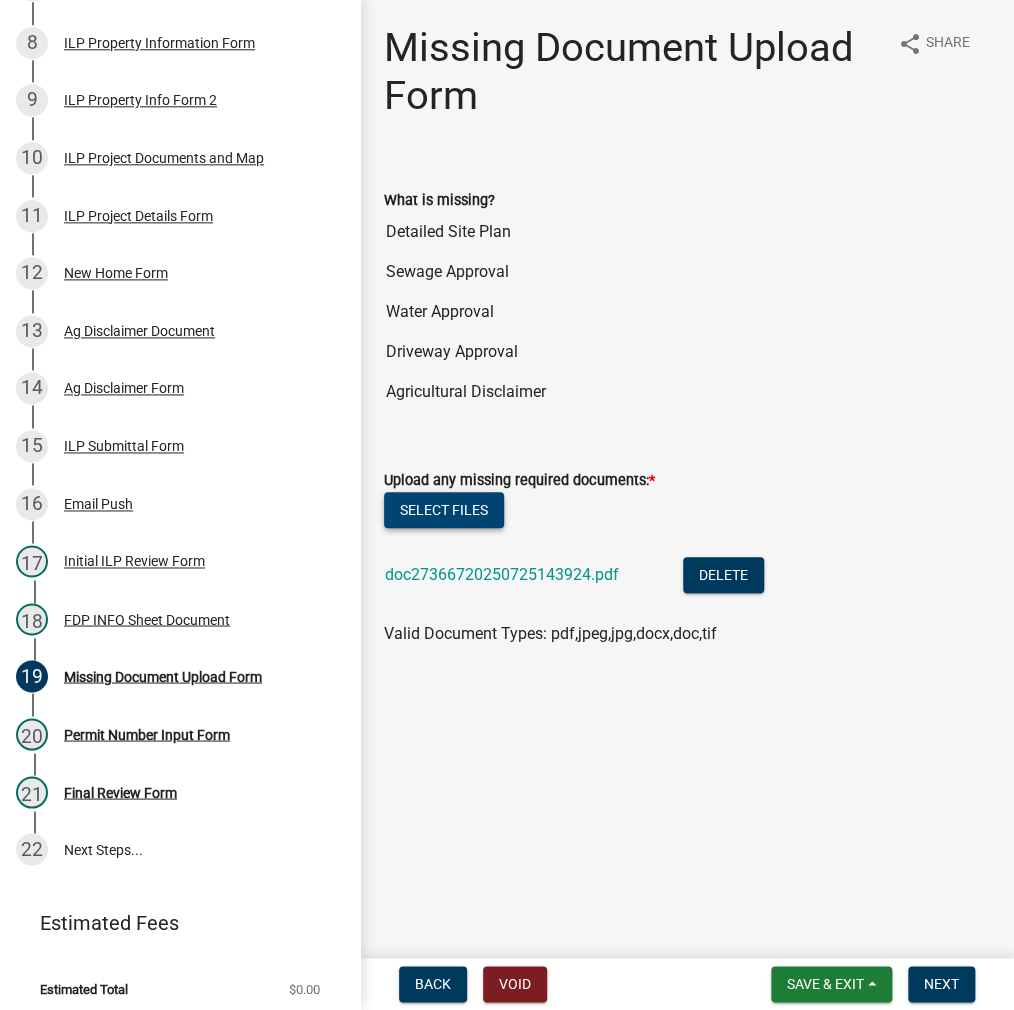 click on "Select files" 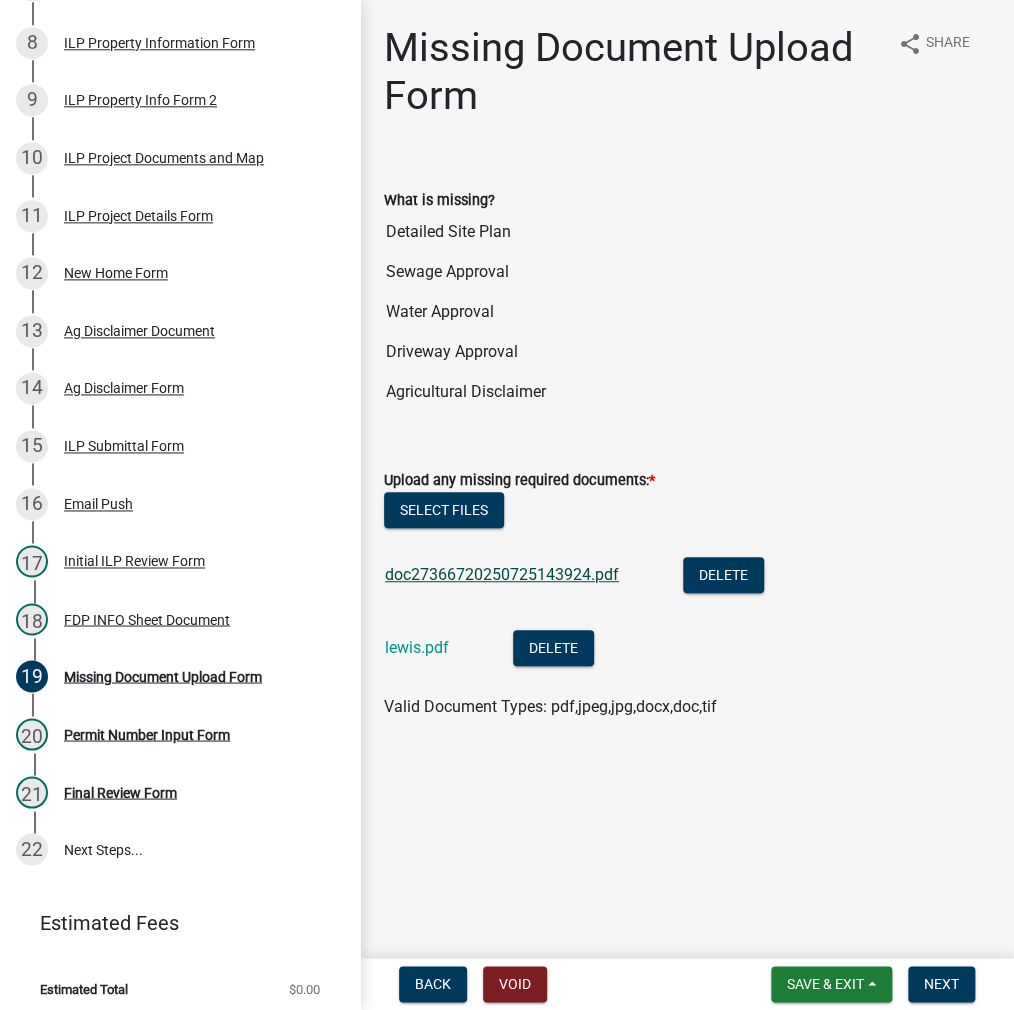 click on "doc27366720250725143924.pdf" 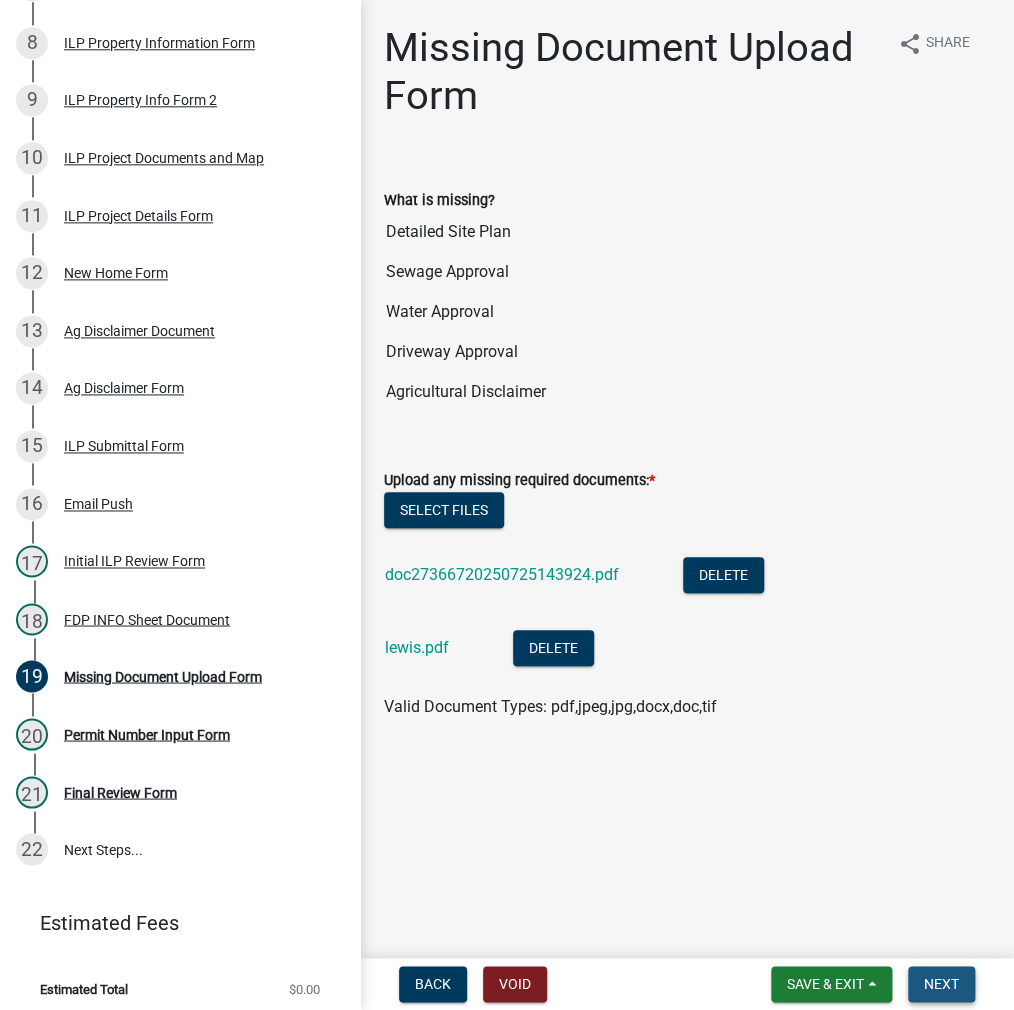 click on "Next" at bounding box center (941, 984) 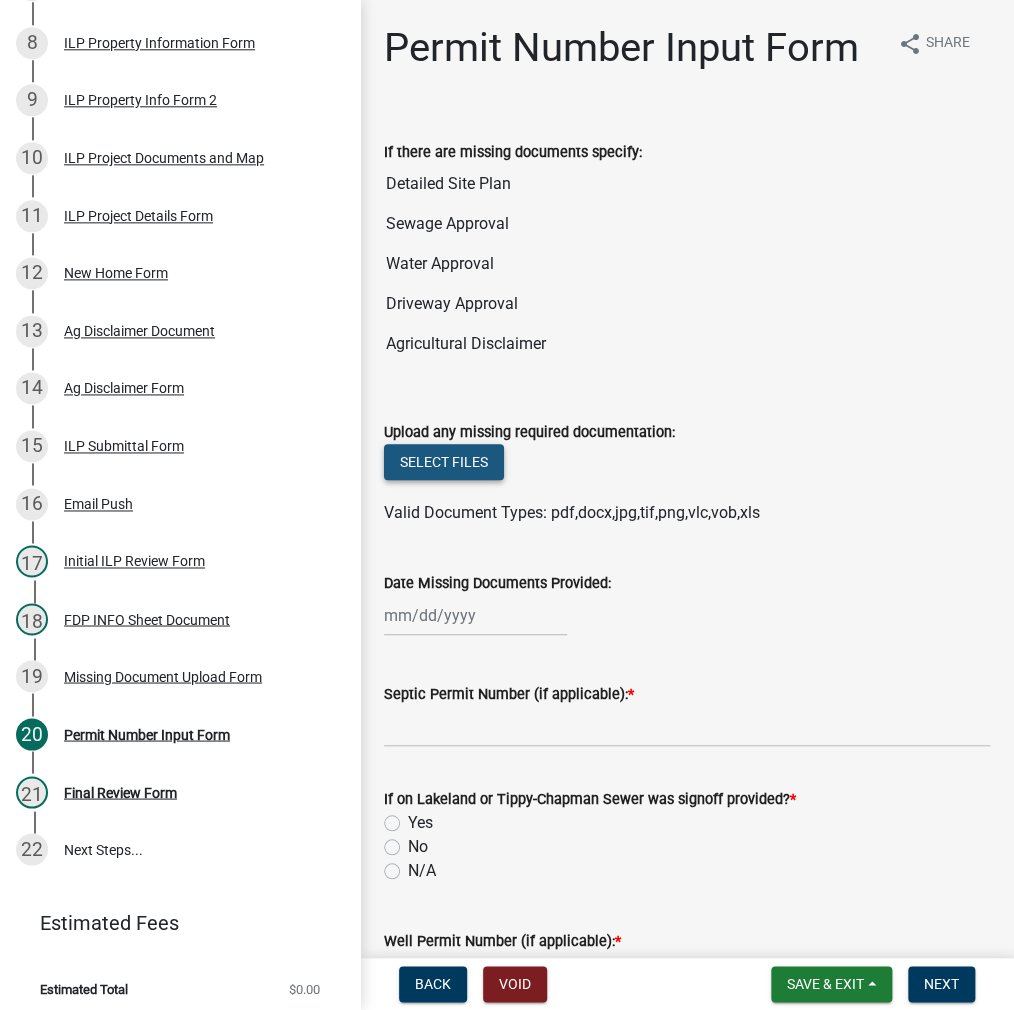 click on "Select files" 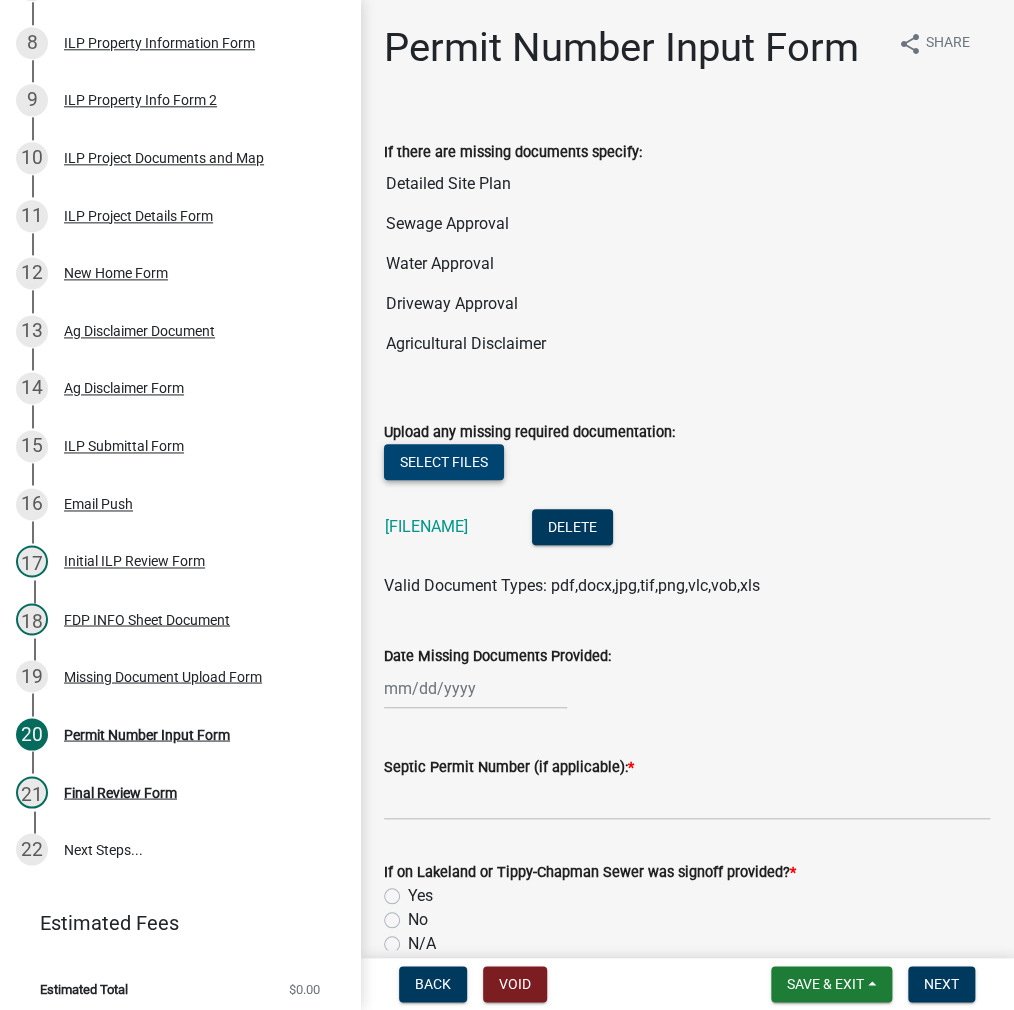scroll, scrollTop: 200, scrollLeft: 0, axis: vertical 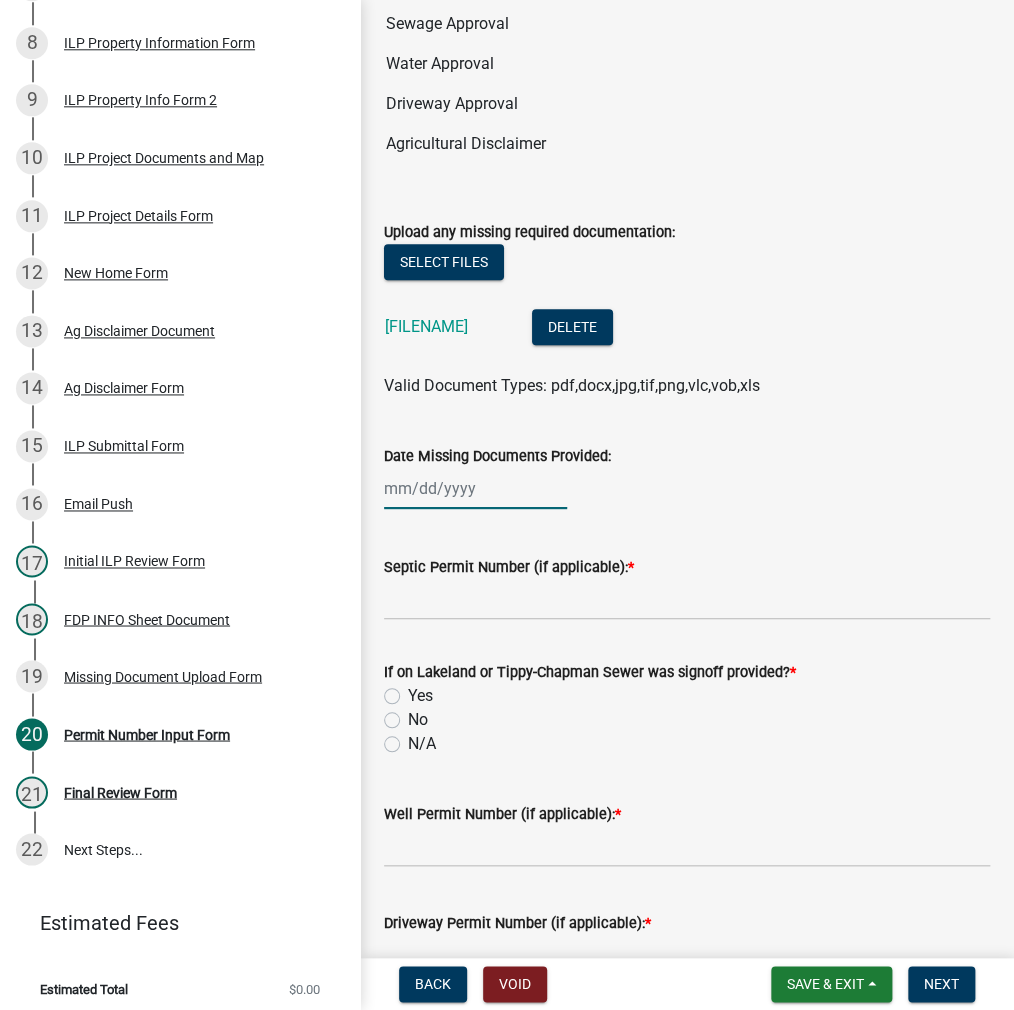 click 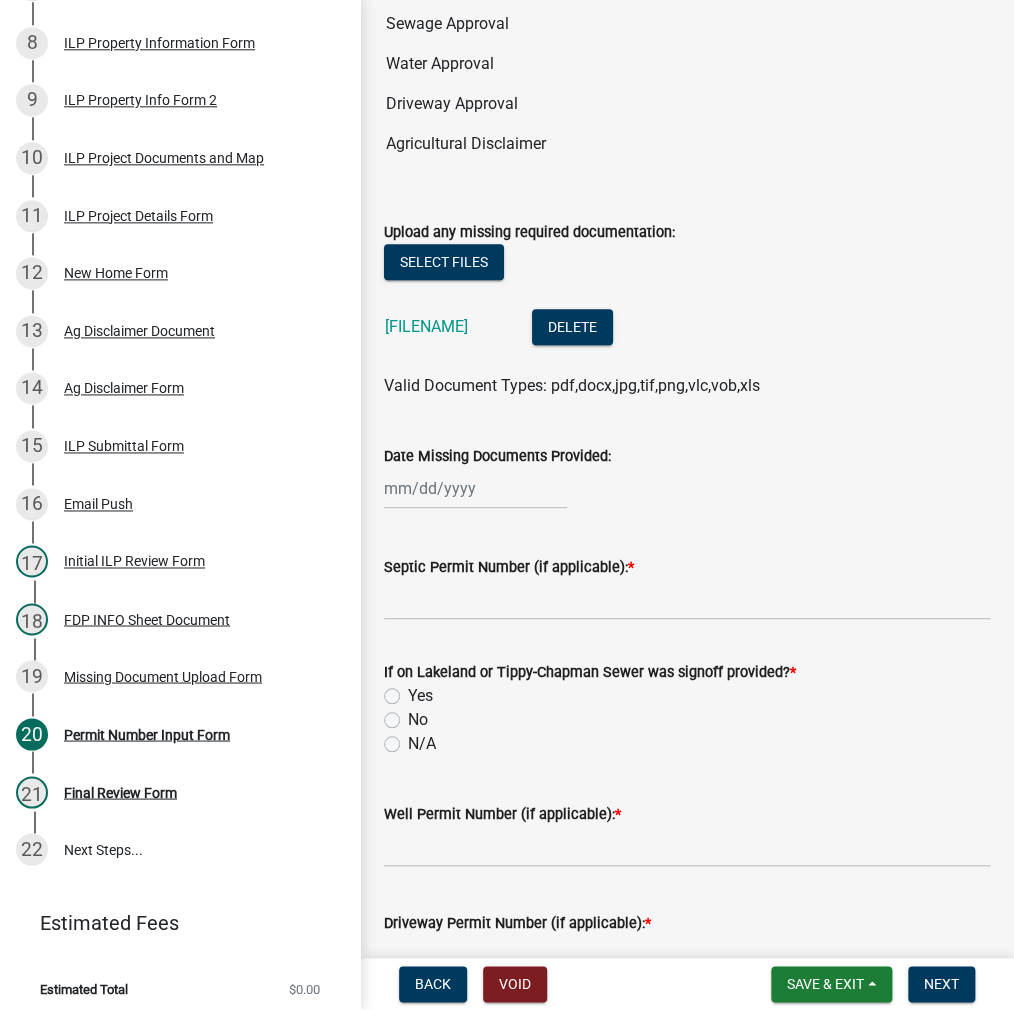 select on "8" 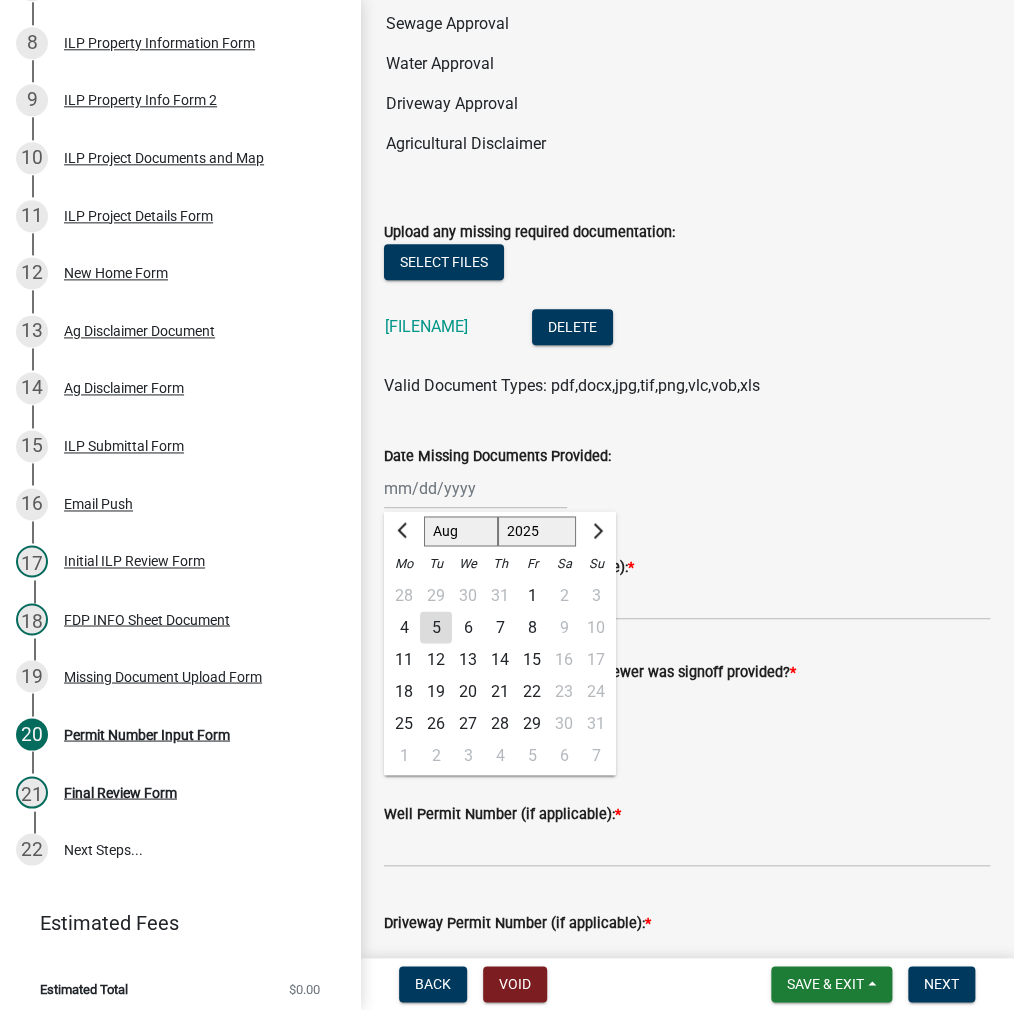 click on "5" 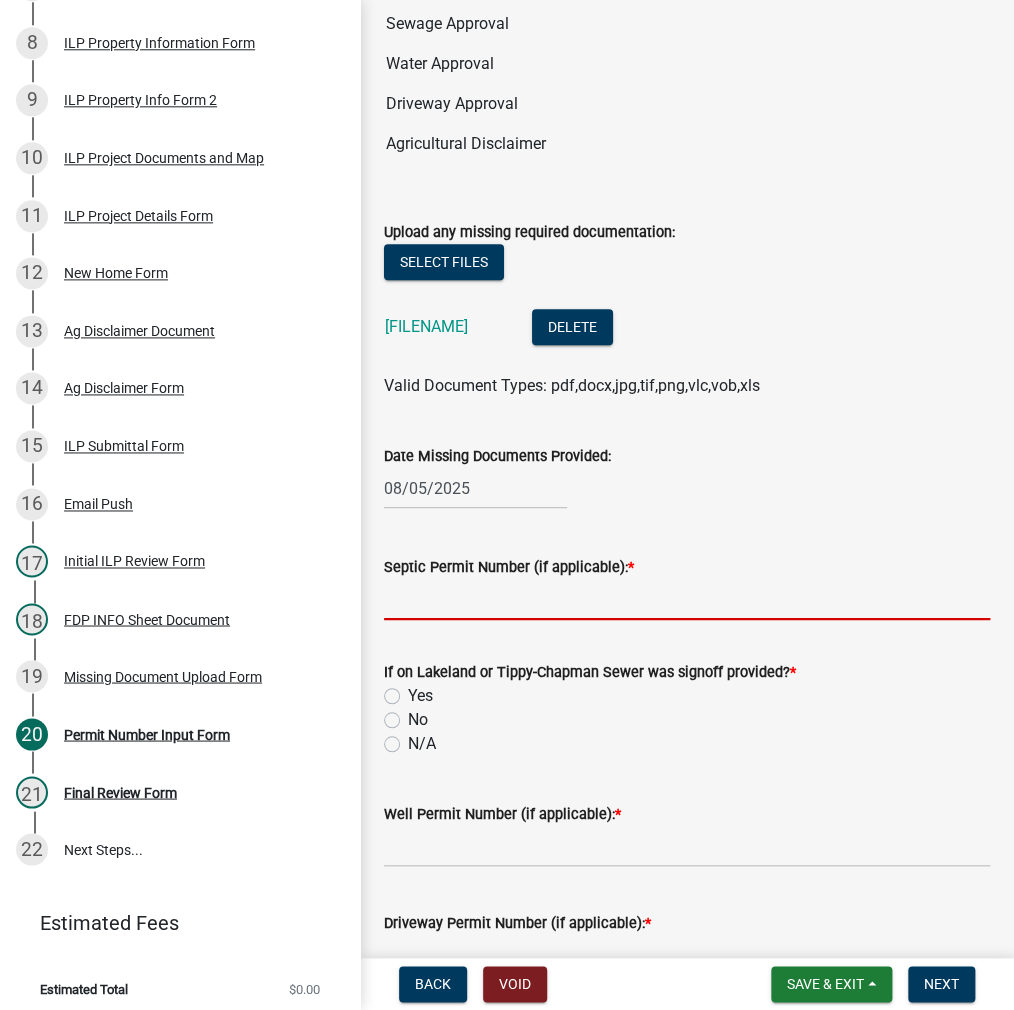 click on "Septic Permit Number (if applicable):  *" at bounding box center [687, 599] 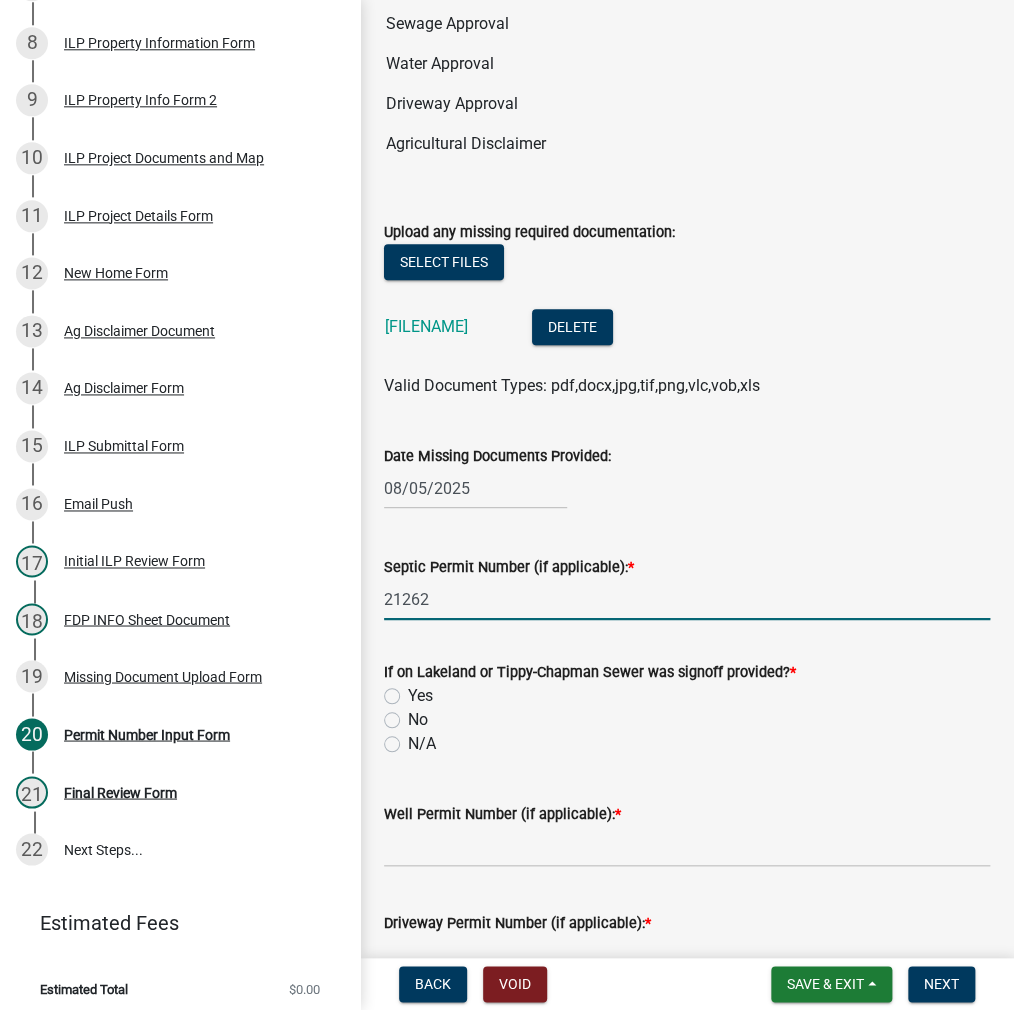 type on "21262" 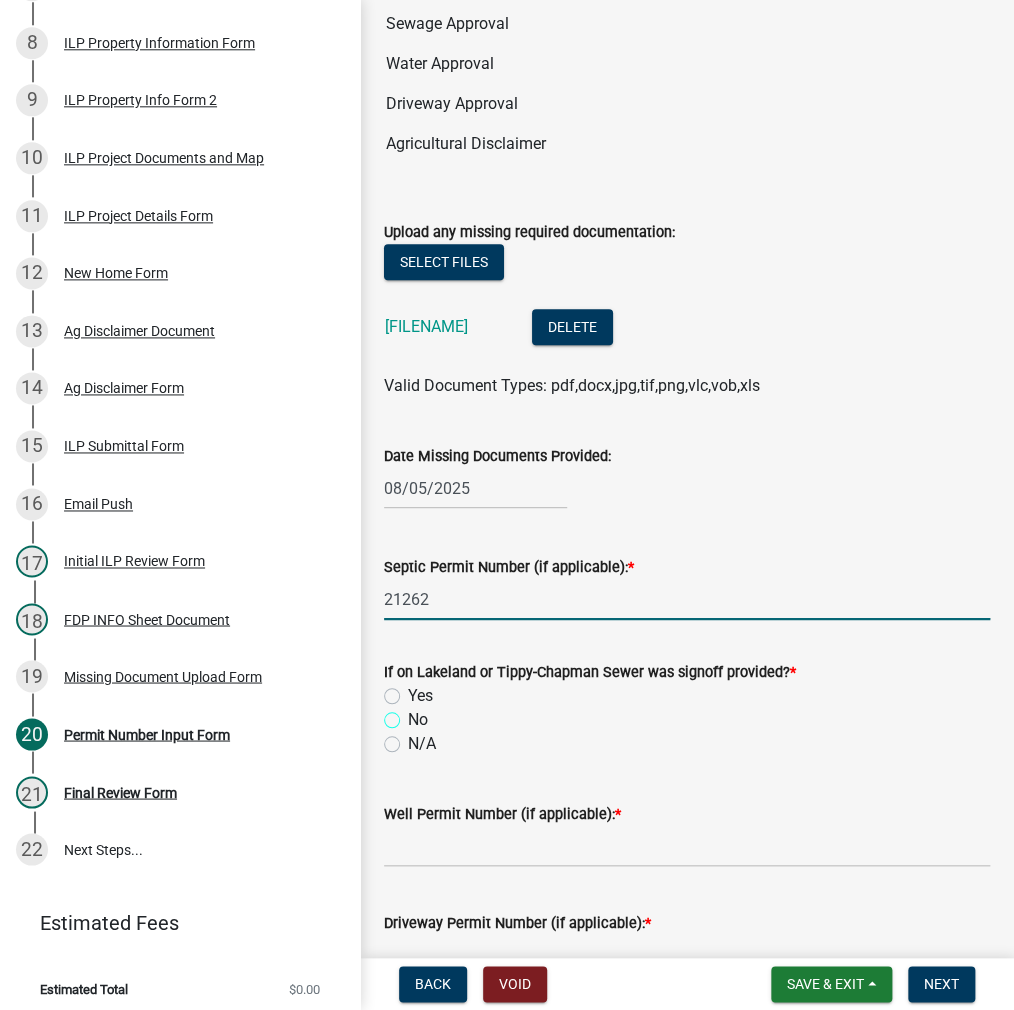 click on "No" at bounding box center (414, 714) 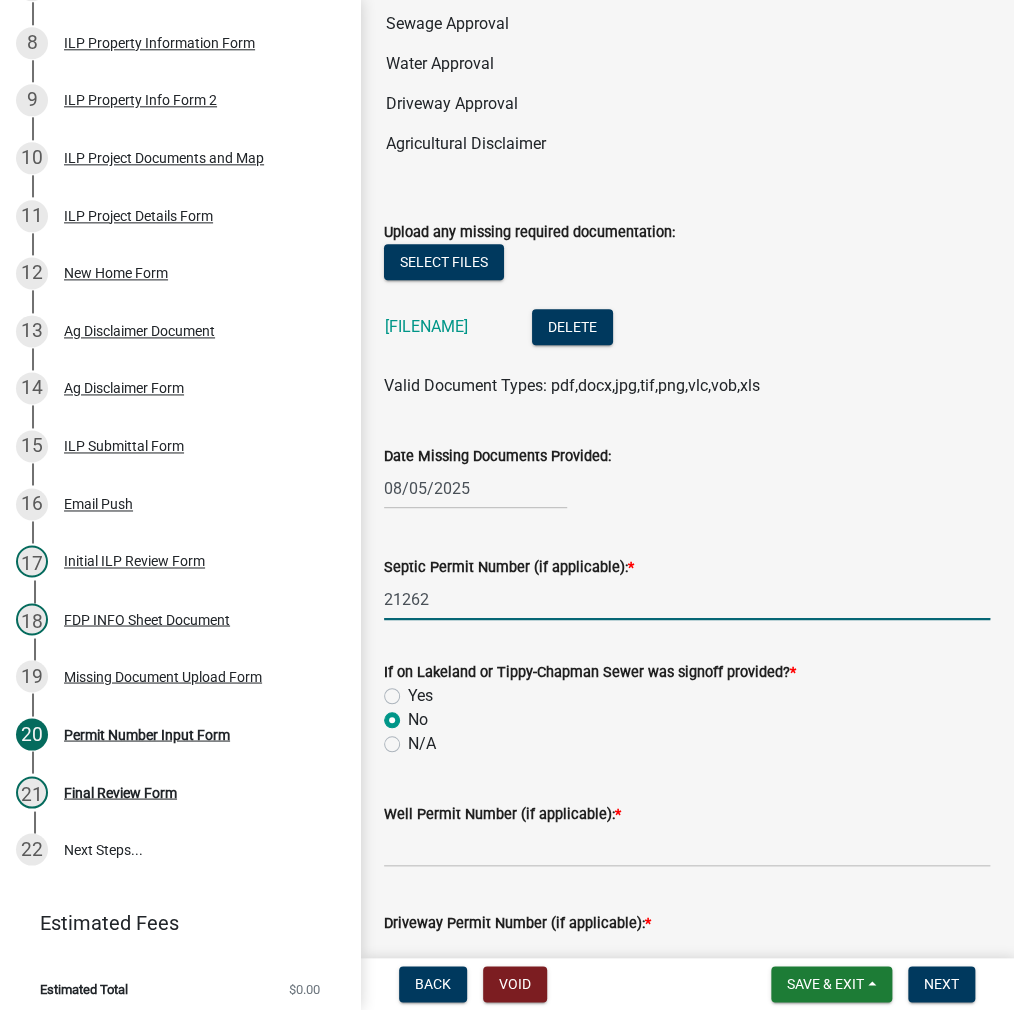 radio on "true" 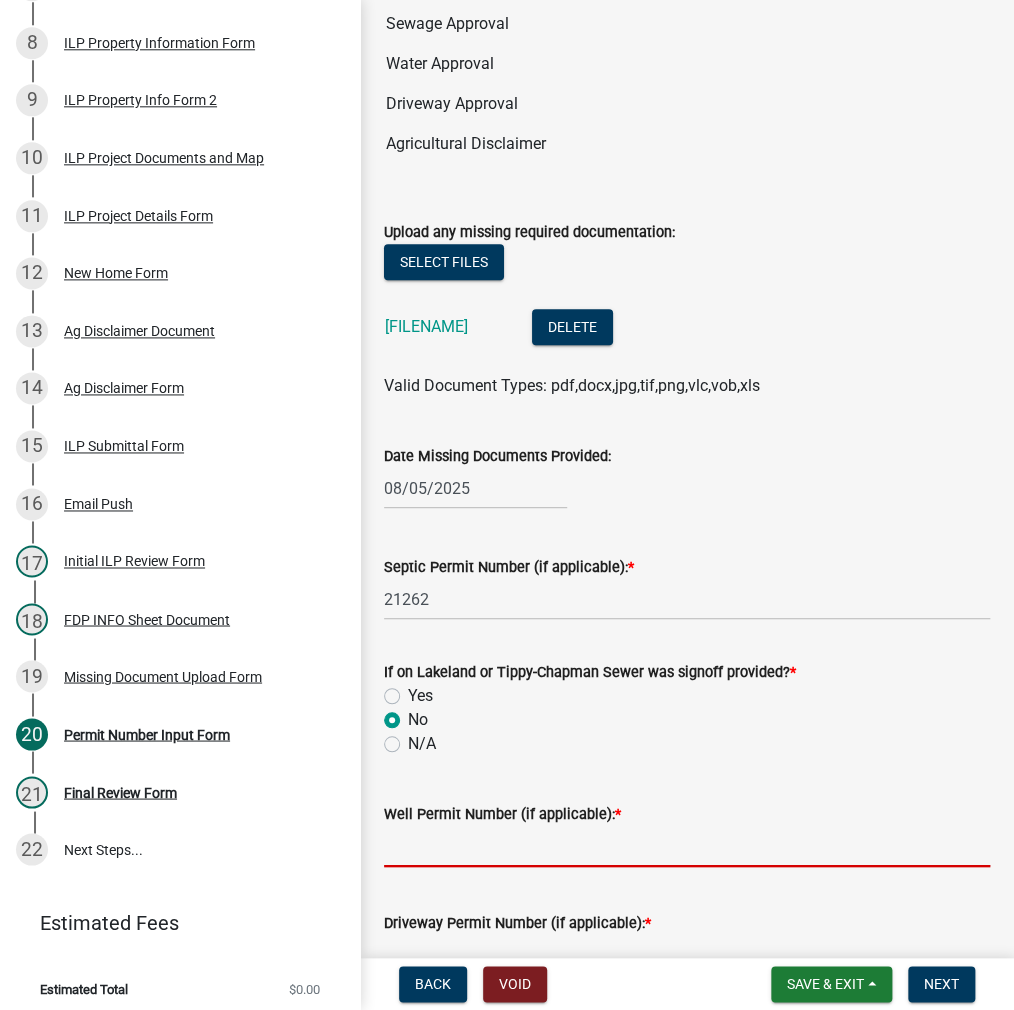 click on "Well Permit Number (if applicable):  *" at bounding box center (687, 846) 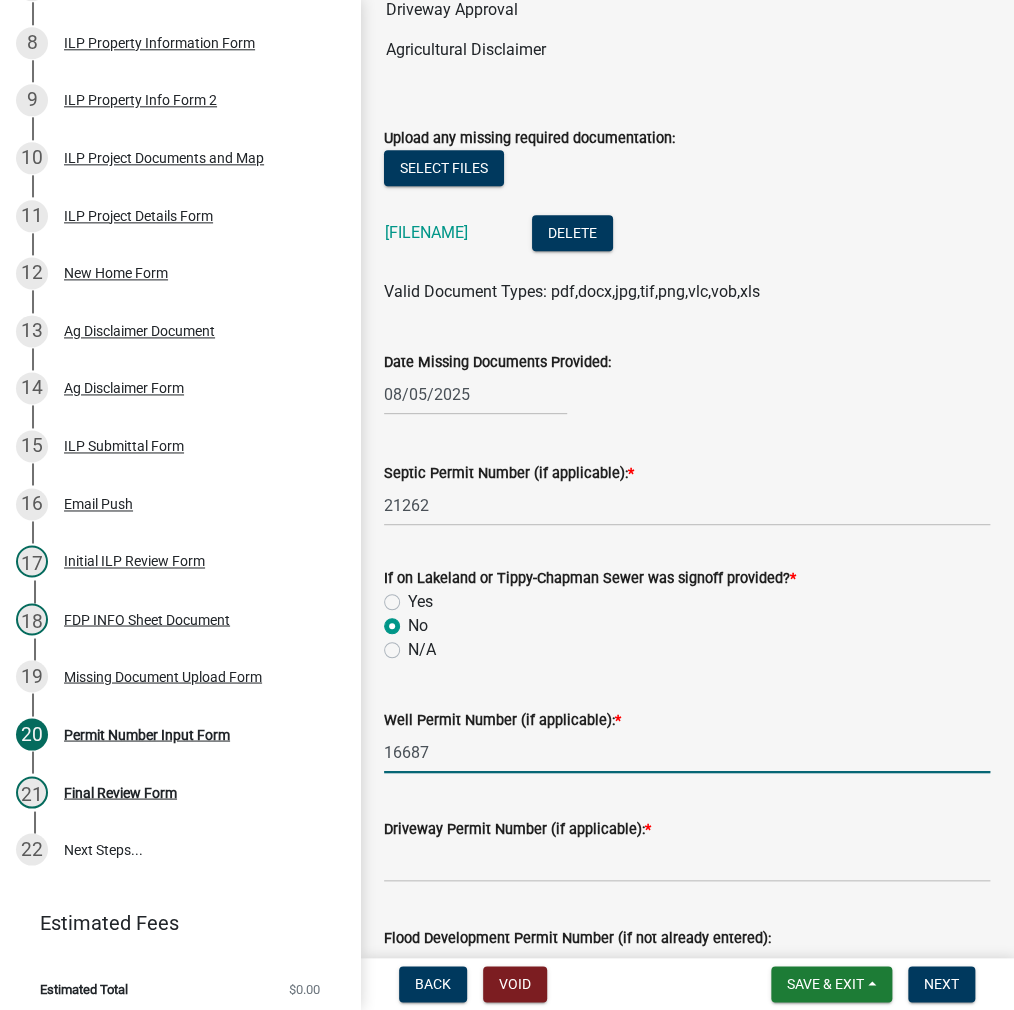 scroll, scrollTop: 400, scrollLeft: 0, axis: vertical 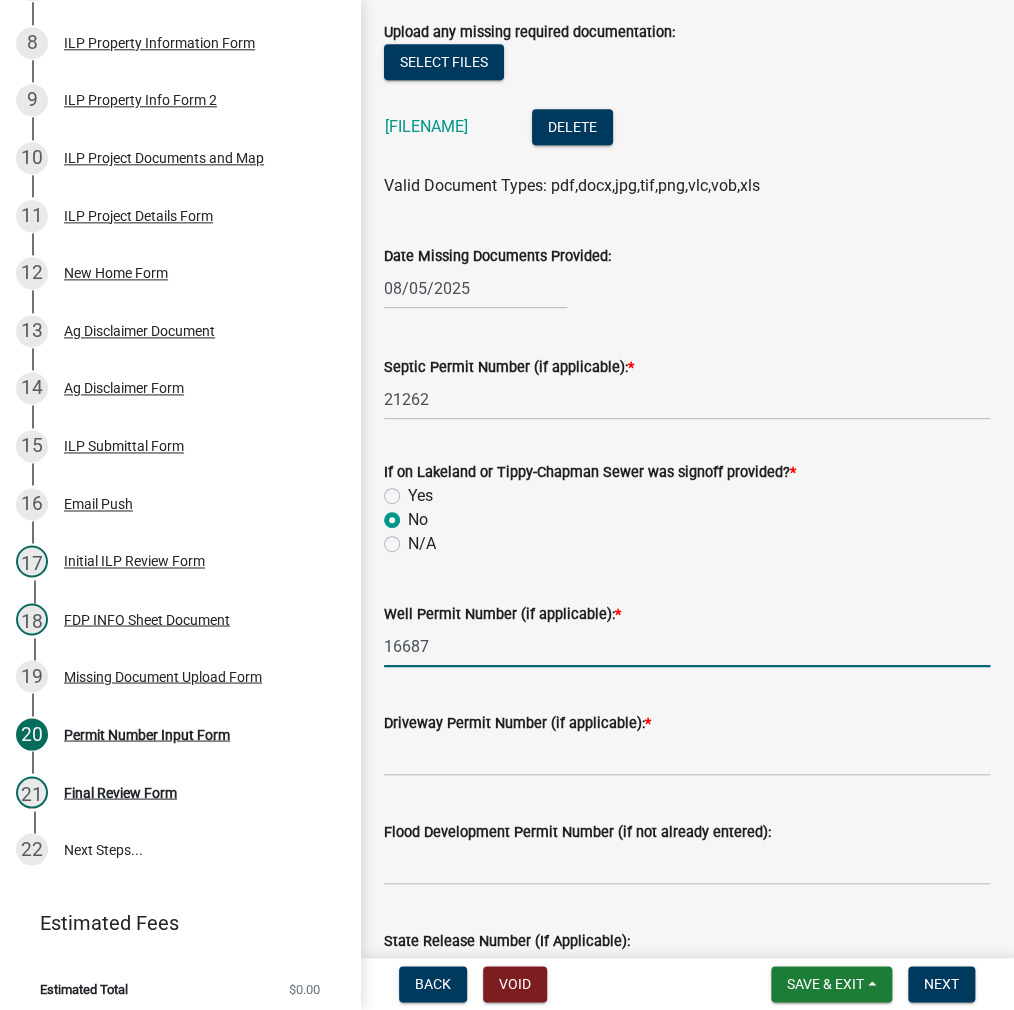 type on "16687" 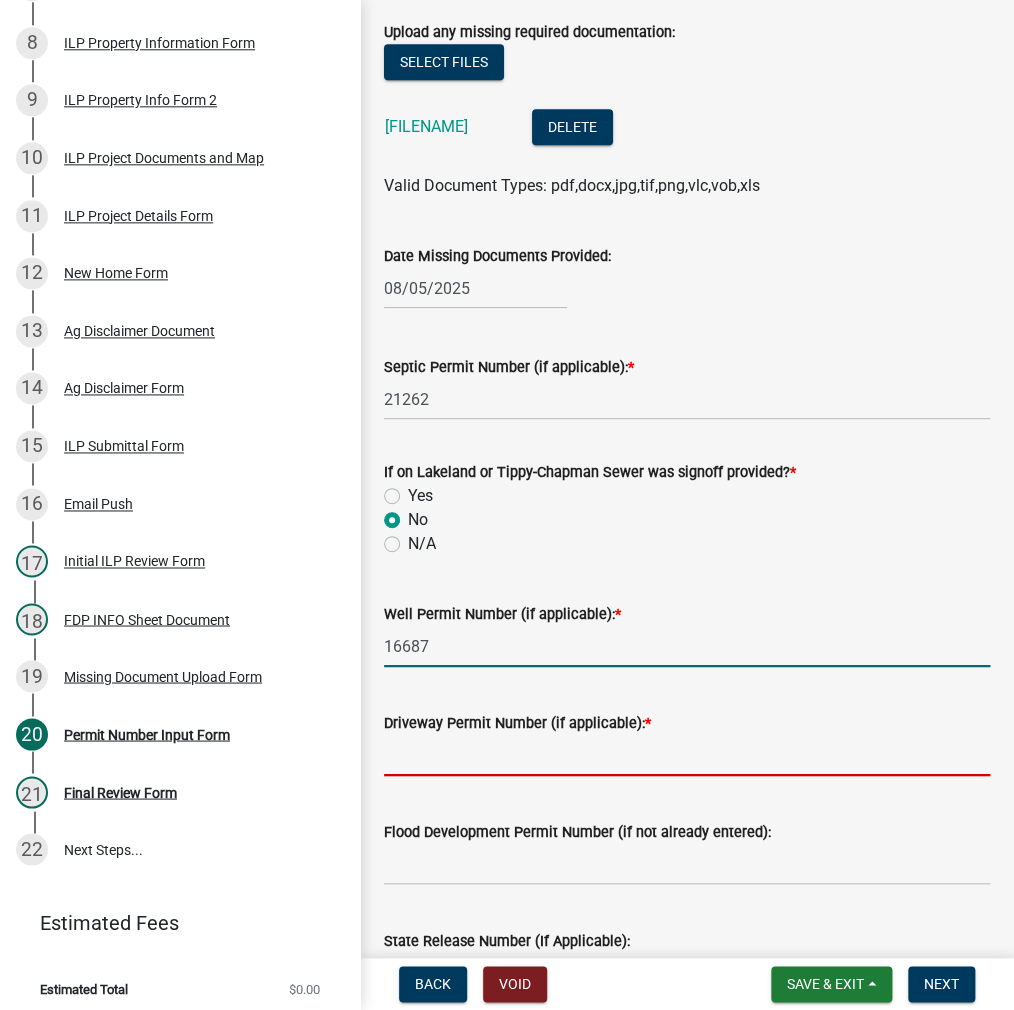 click on "Driveway Permit Number (if applicable):  *" at bounding box center [687, 755] 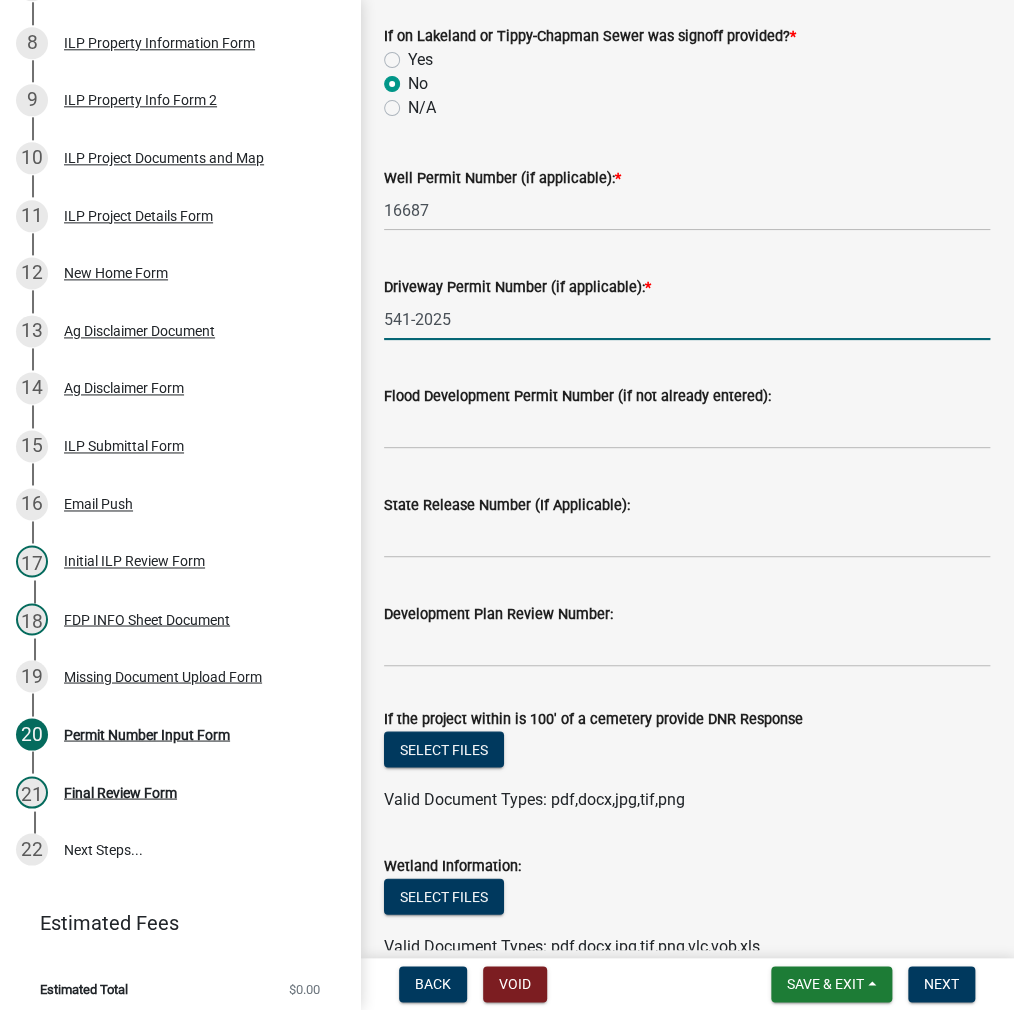 scroll, scrollTop: 1000, scrollLeft: 0, axis: vertical 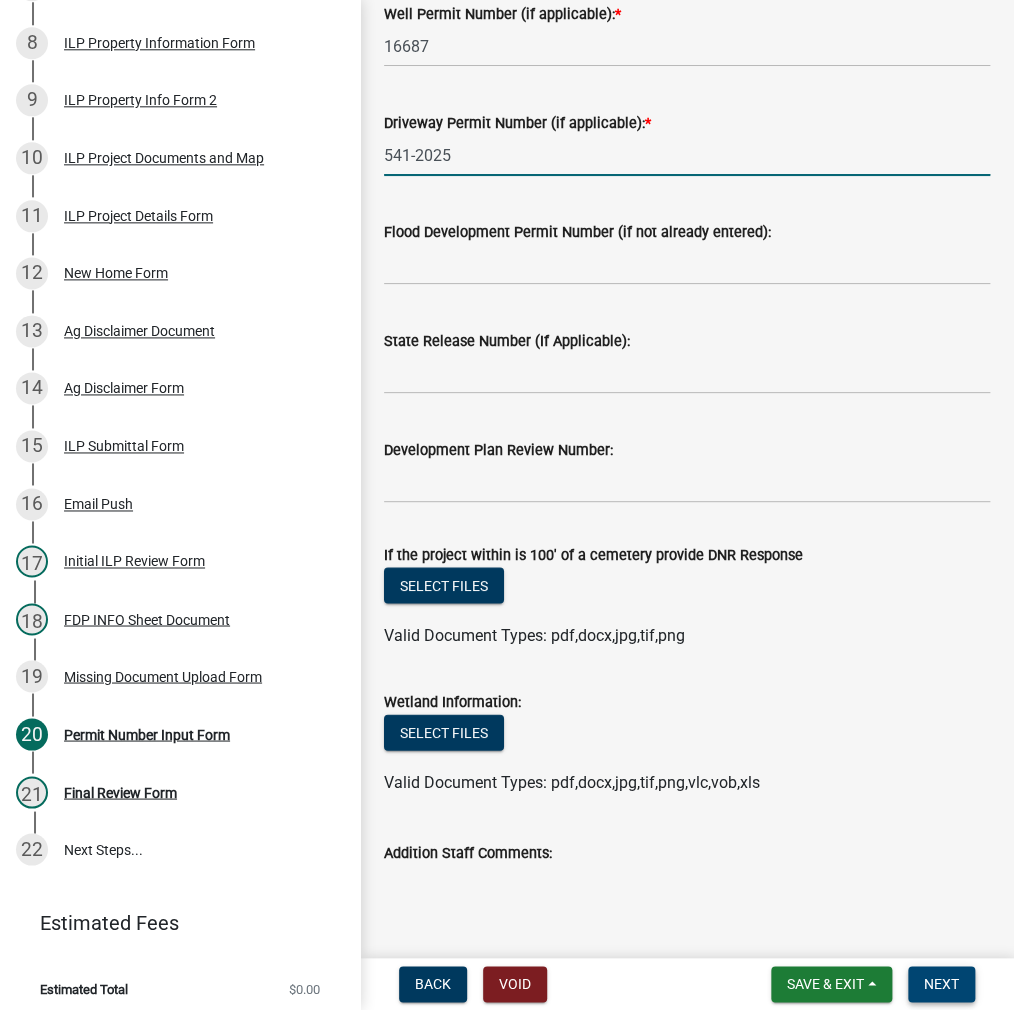 type on "541-2025" 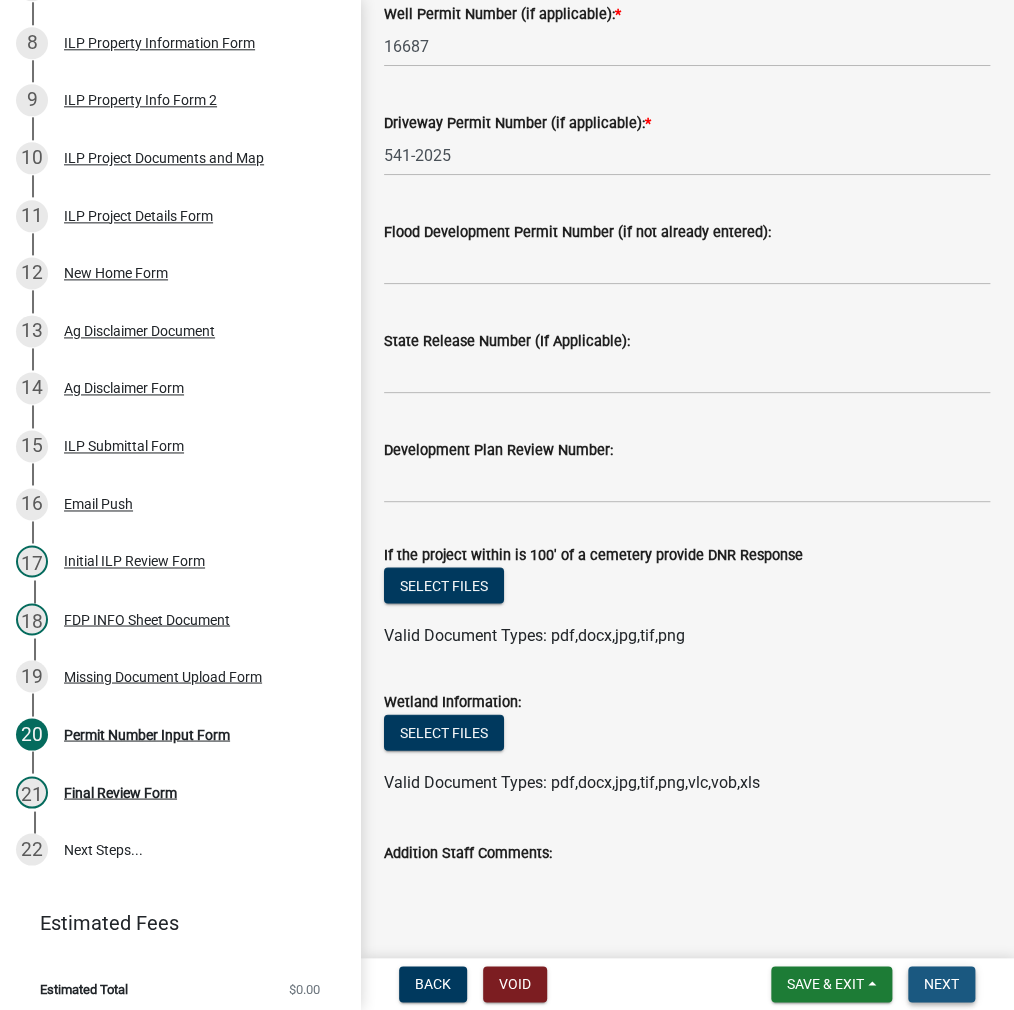 click on "Next" at bounding box center (941, 984) 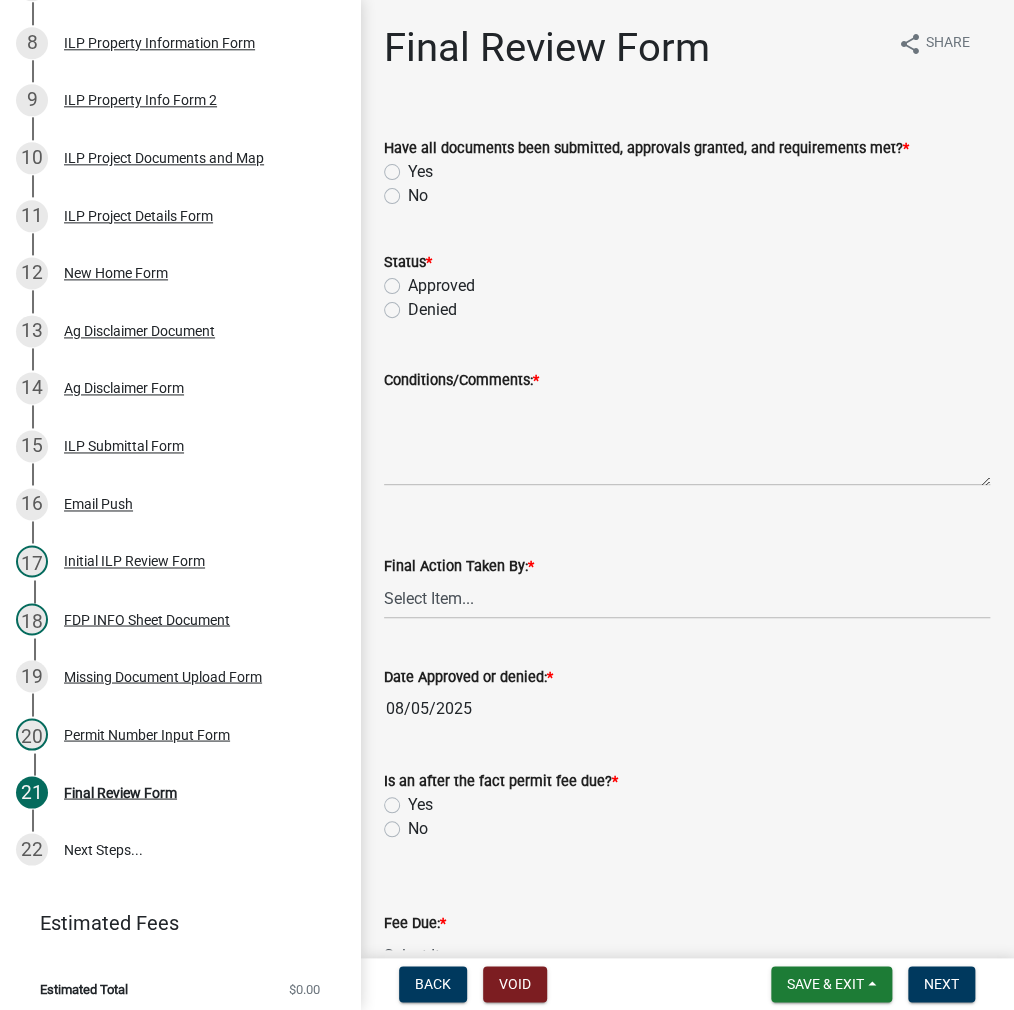 click on "Yes" 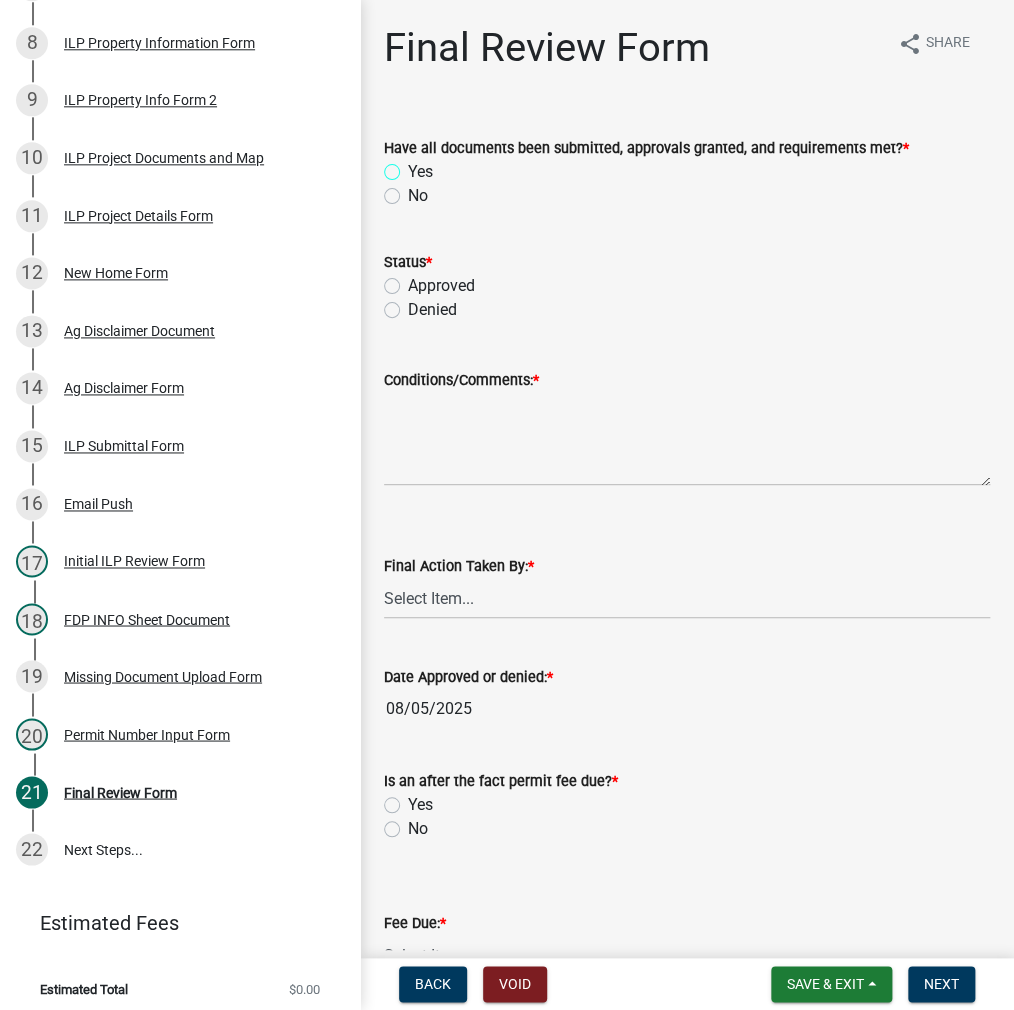 click on "Yes" at bounding box center (414, 166) 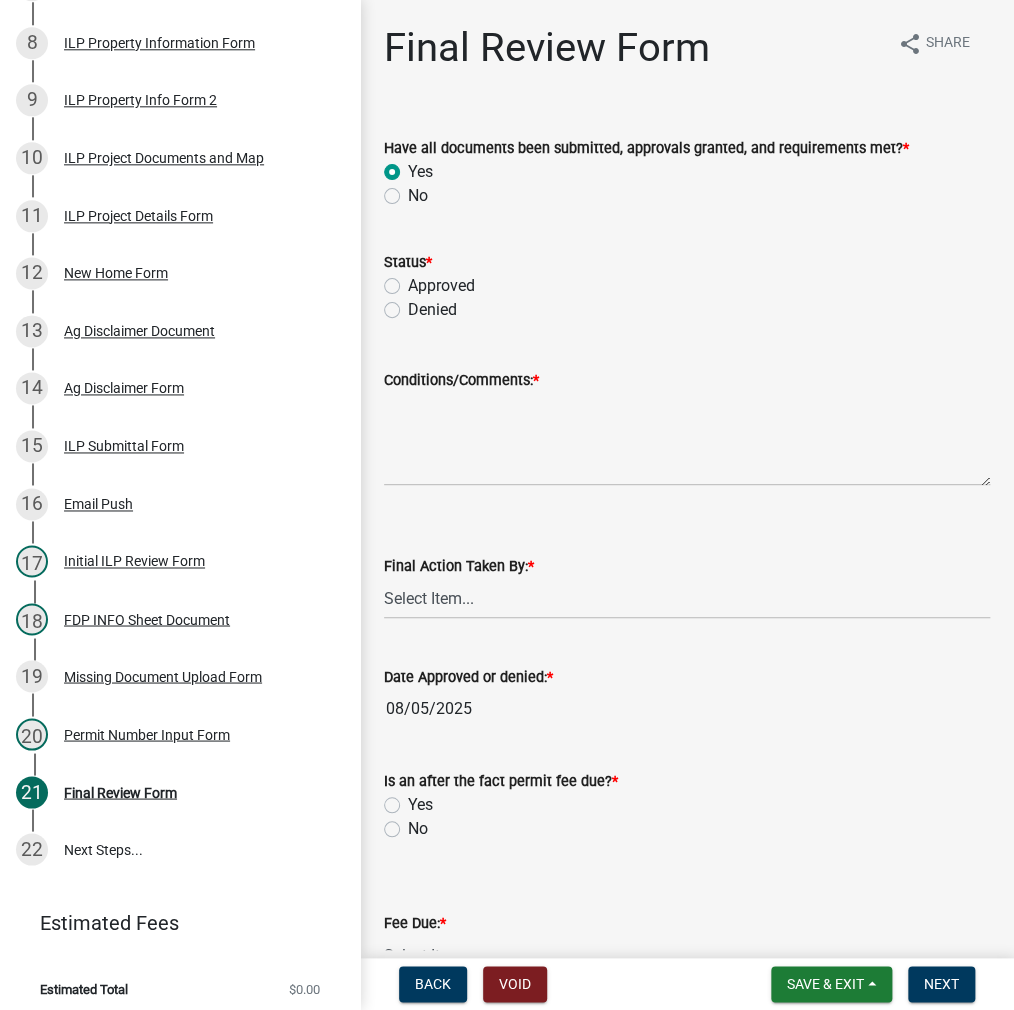 radio on "true" 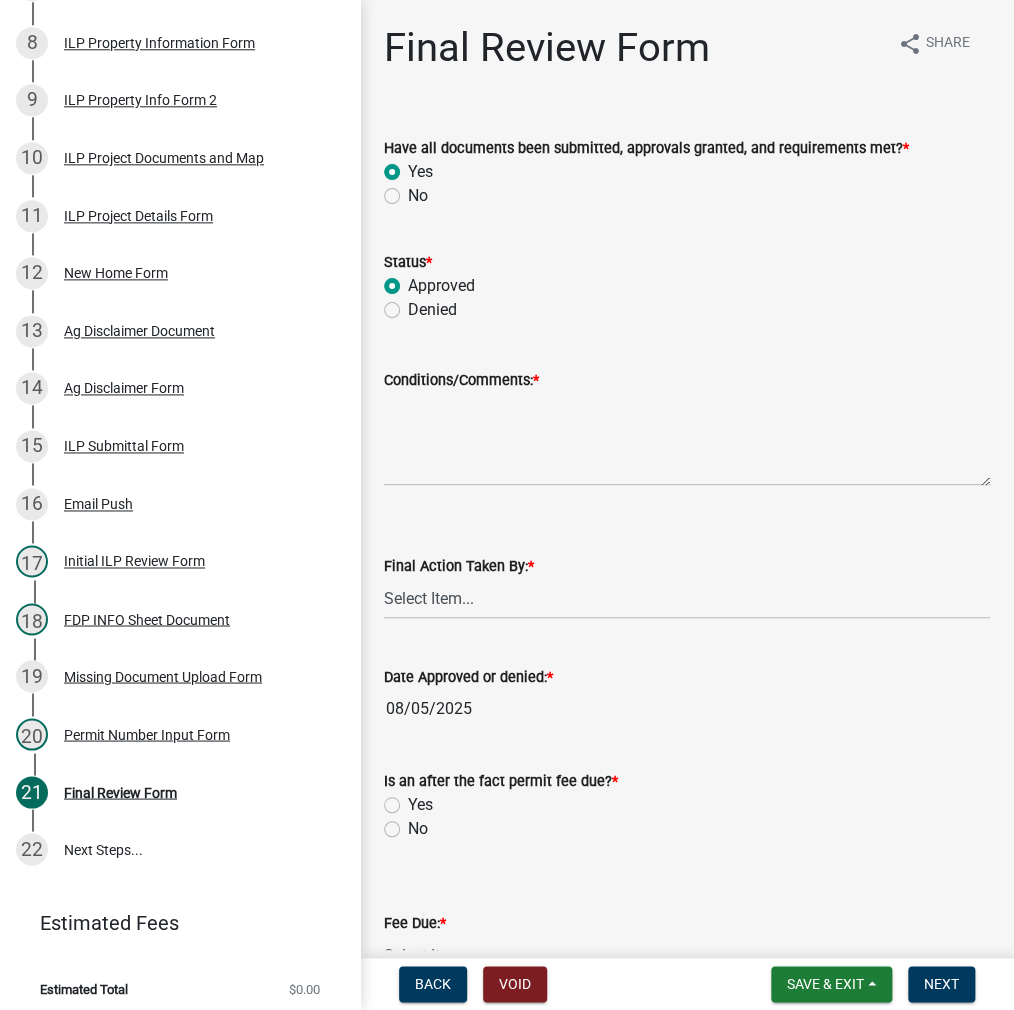 radio on "true" 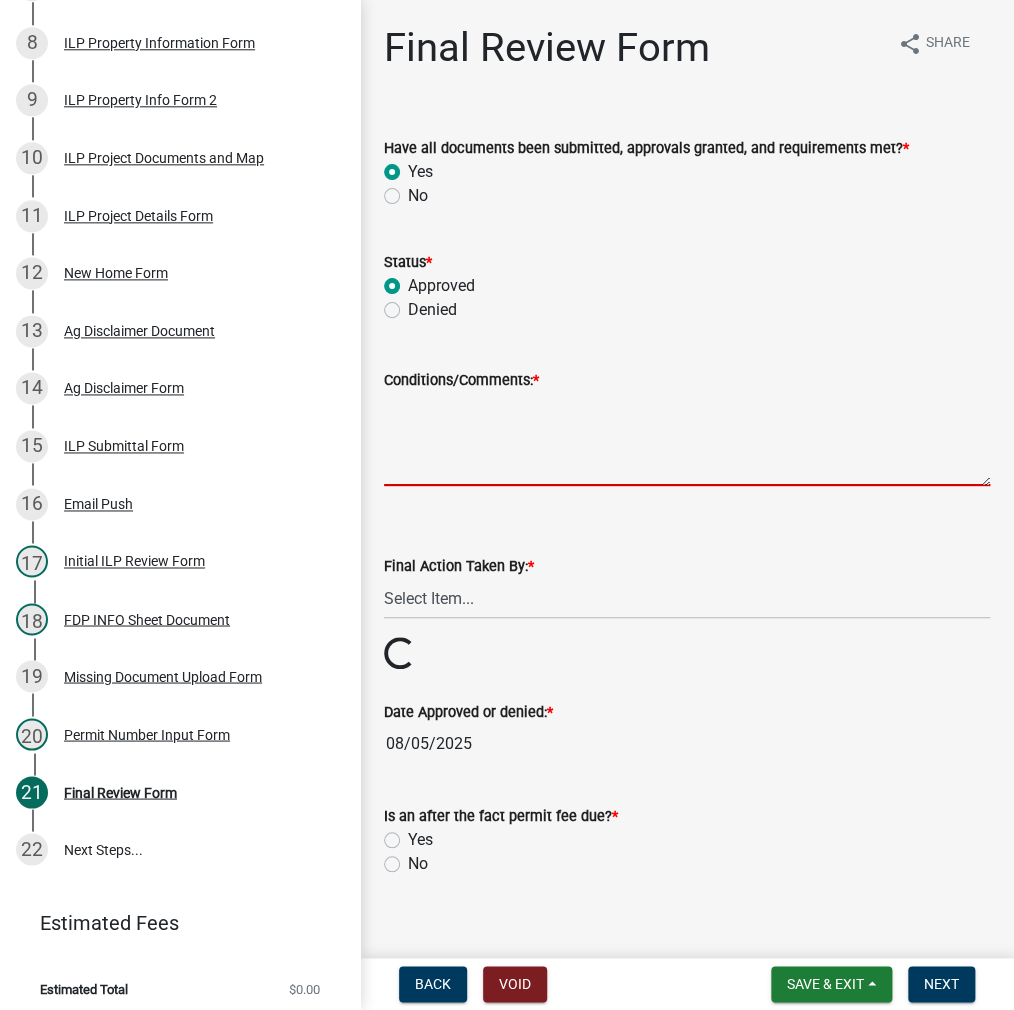 click on "Conditions/Comments:  *" at bounding box center [687, 439] 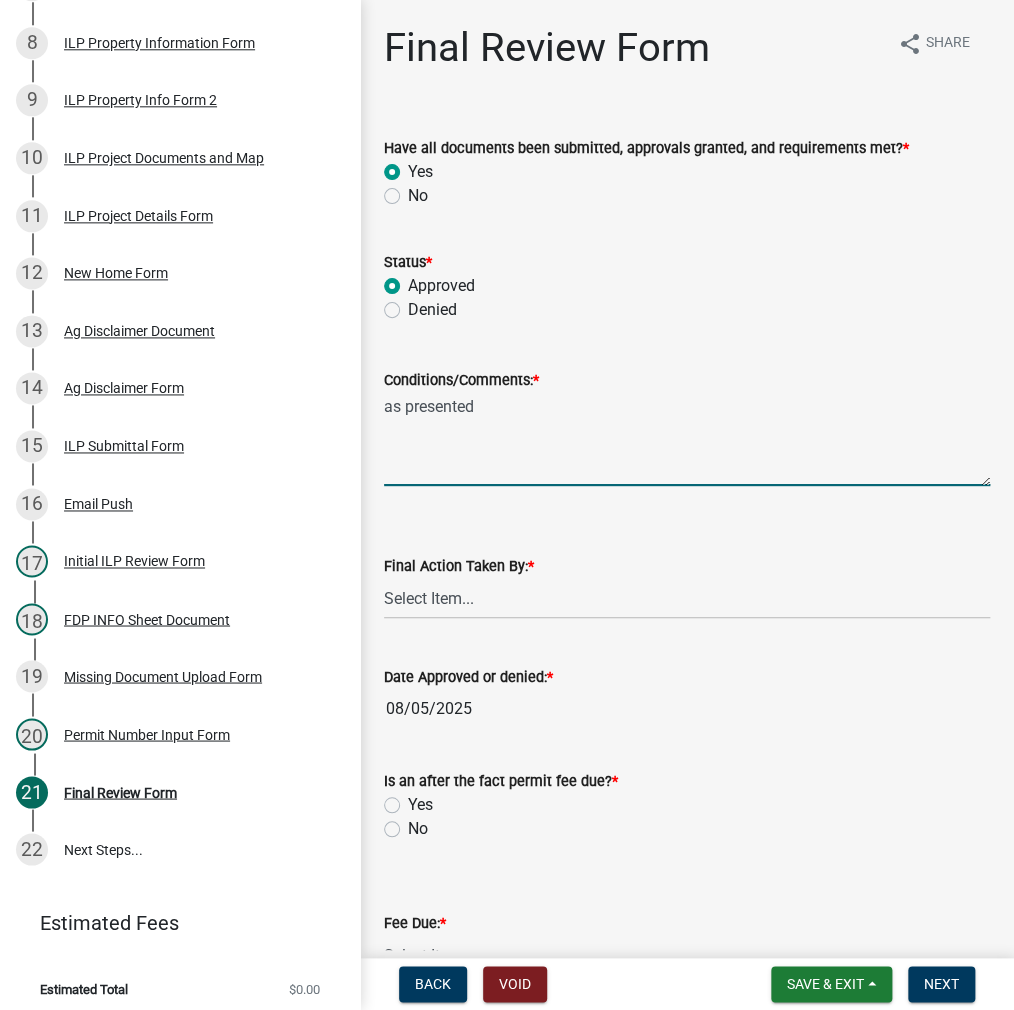 type on "as presented" 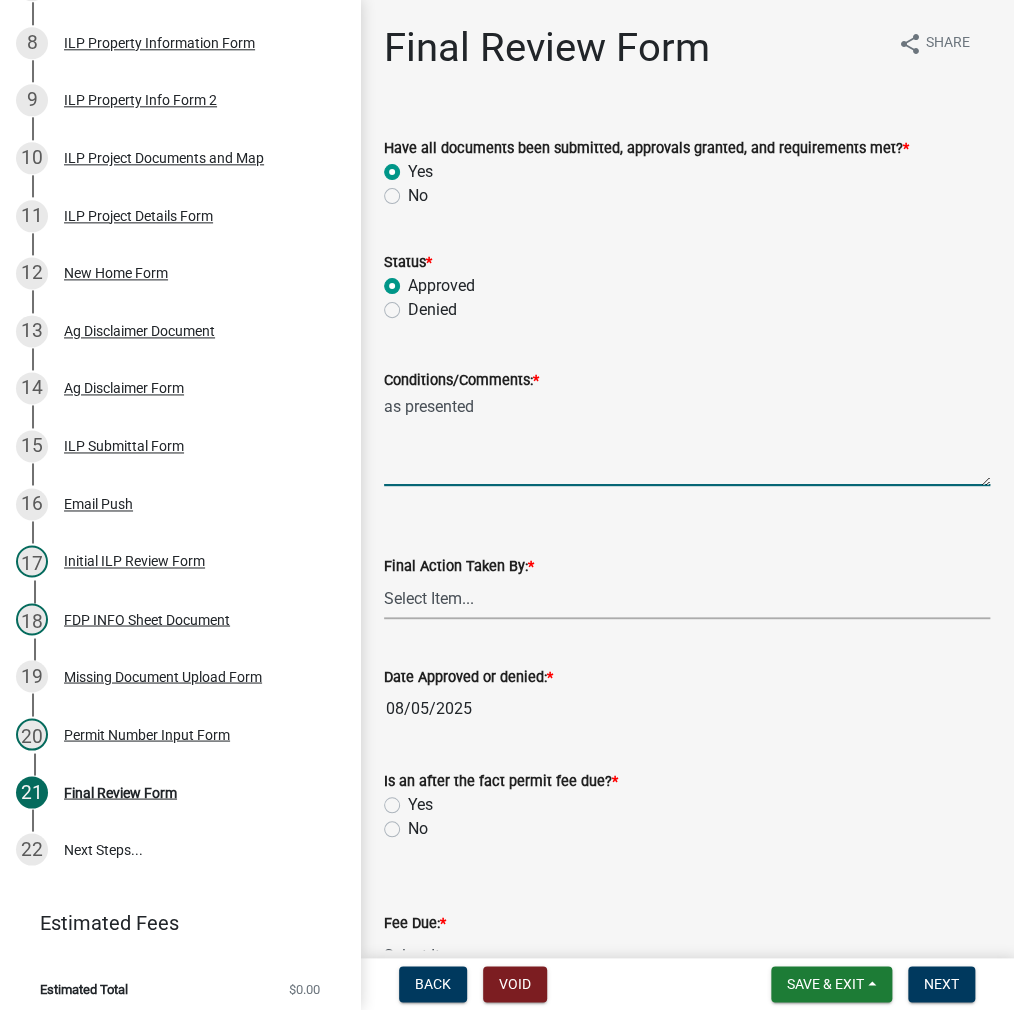 click on "Select Item...   MMS   LT   AT   CS   AH   Vacant" at bounding box center [687, 598] 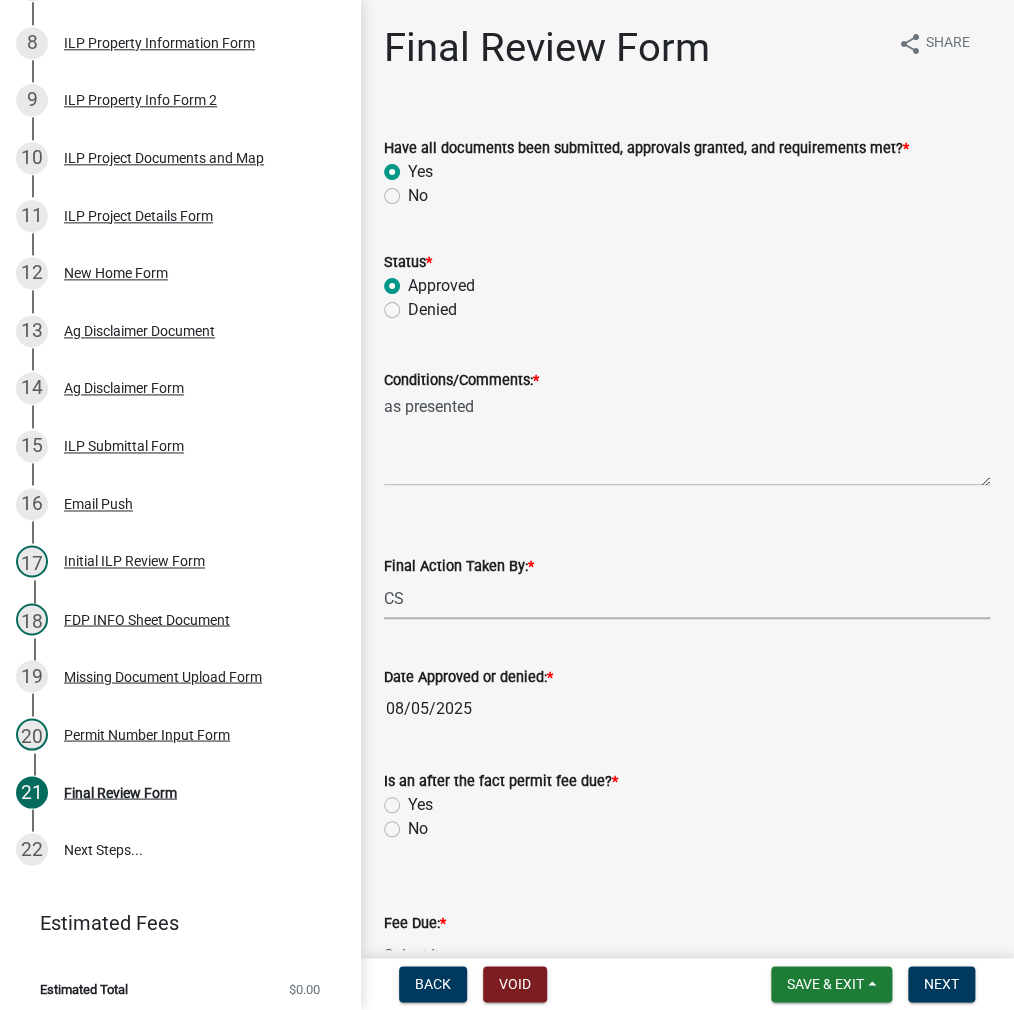 click on "Select Item...   MMS   LT   AT   CS   AH   Vacant" at bounding box center [687, 598] 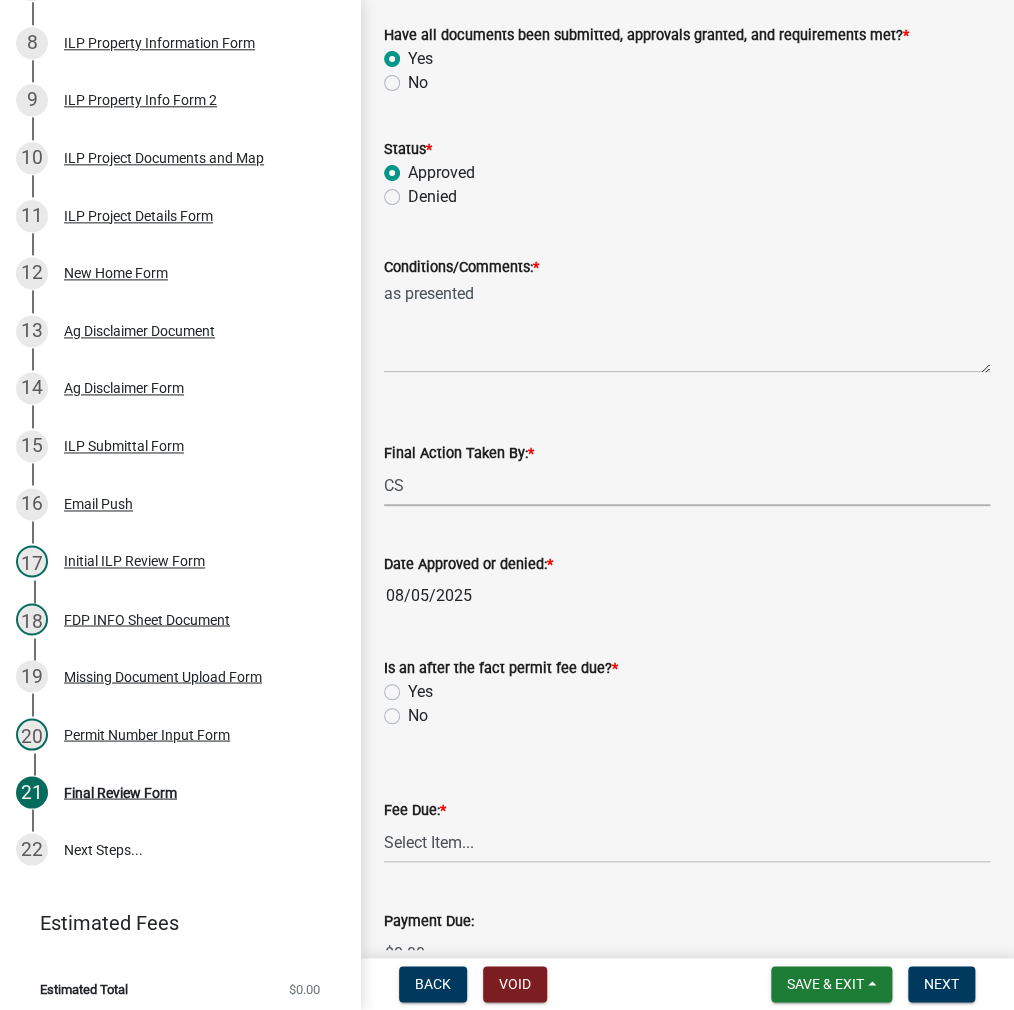 scroll, scrollTop: 346, scrollLeft: 0, axis: vertical 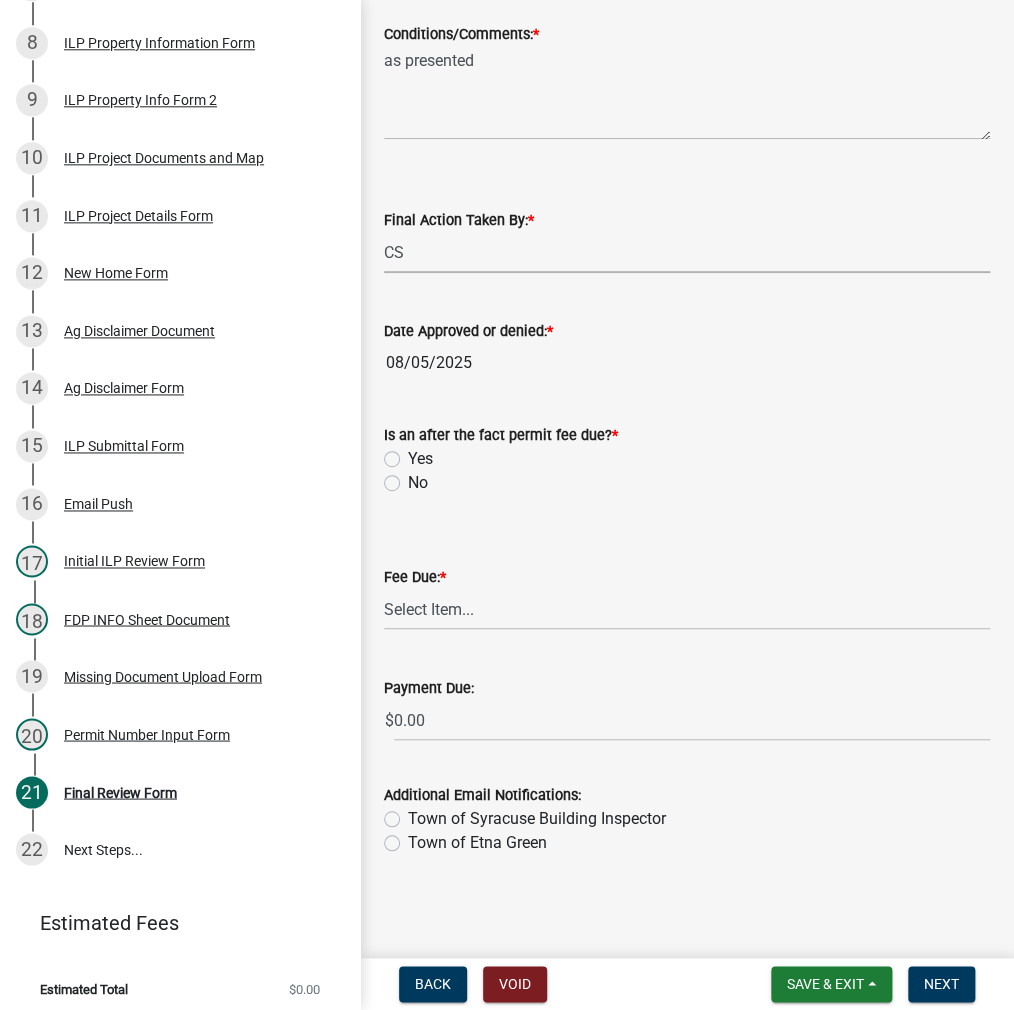 click on "No" 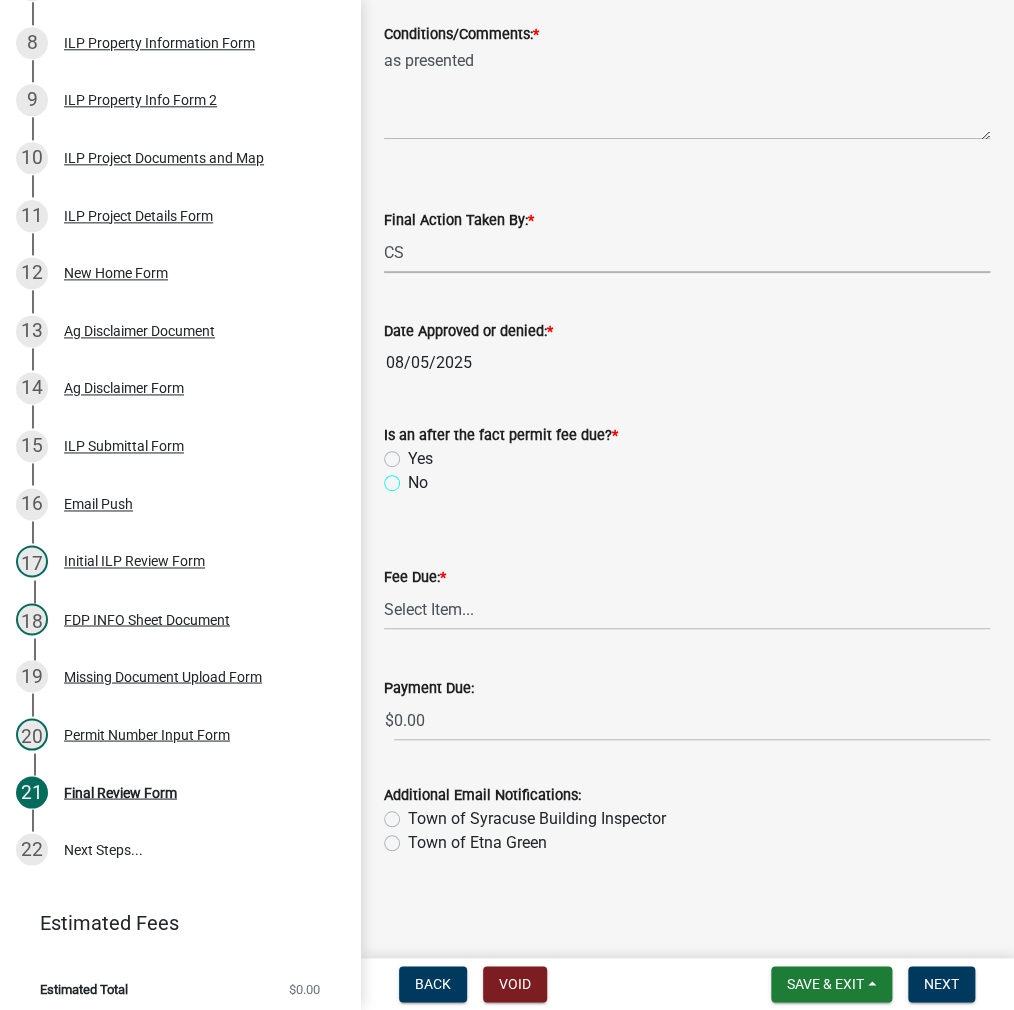 click on "No" at bounding box center (414, 477) 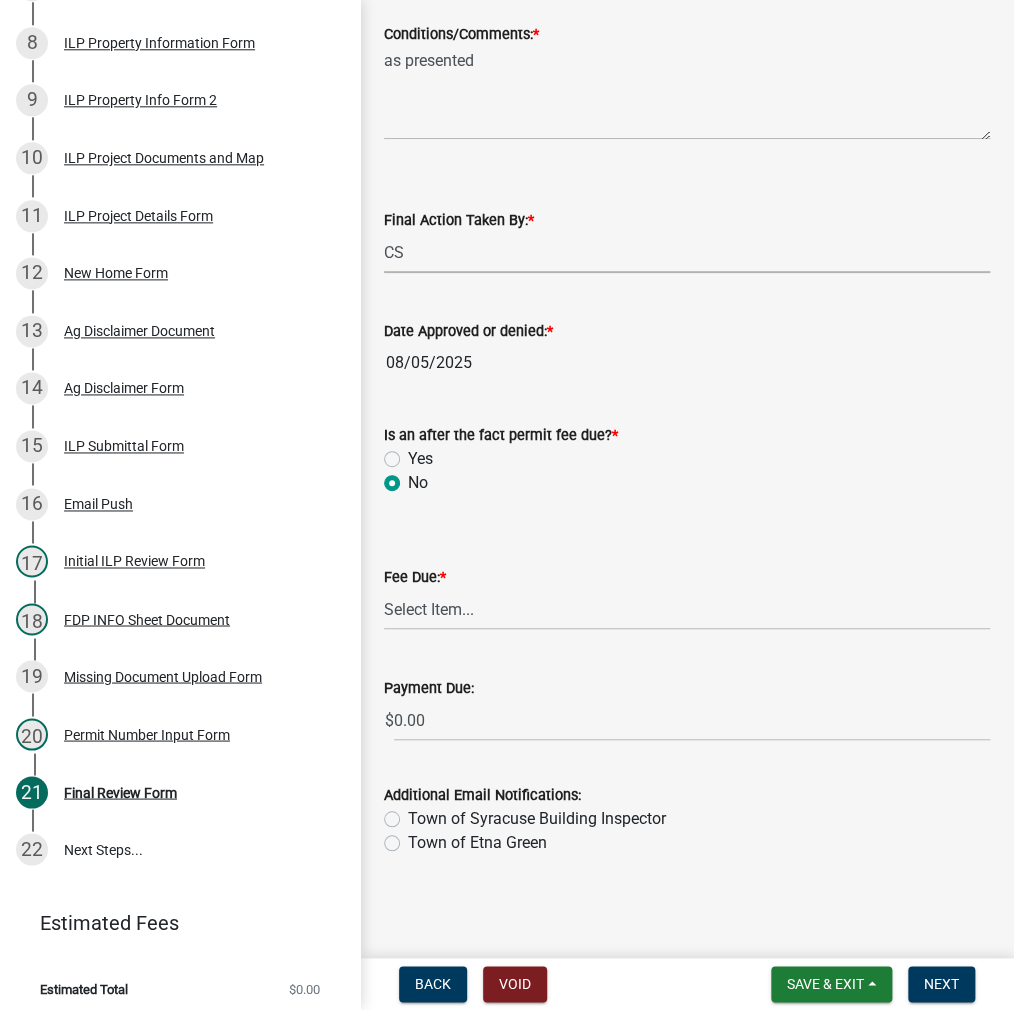 radio on "true" 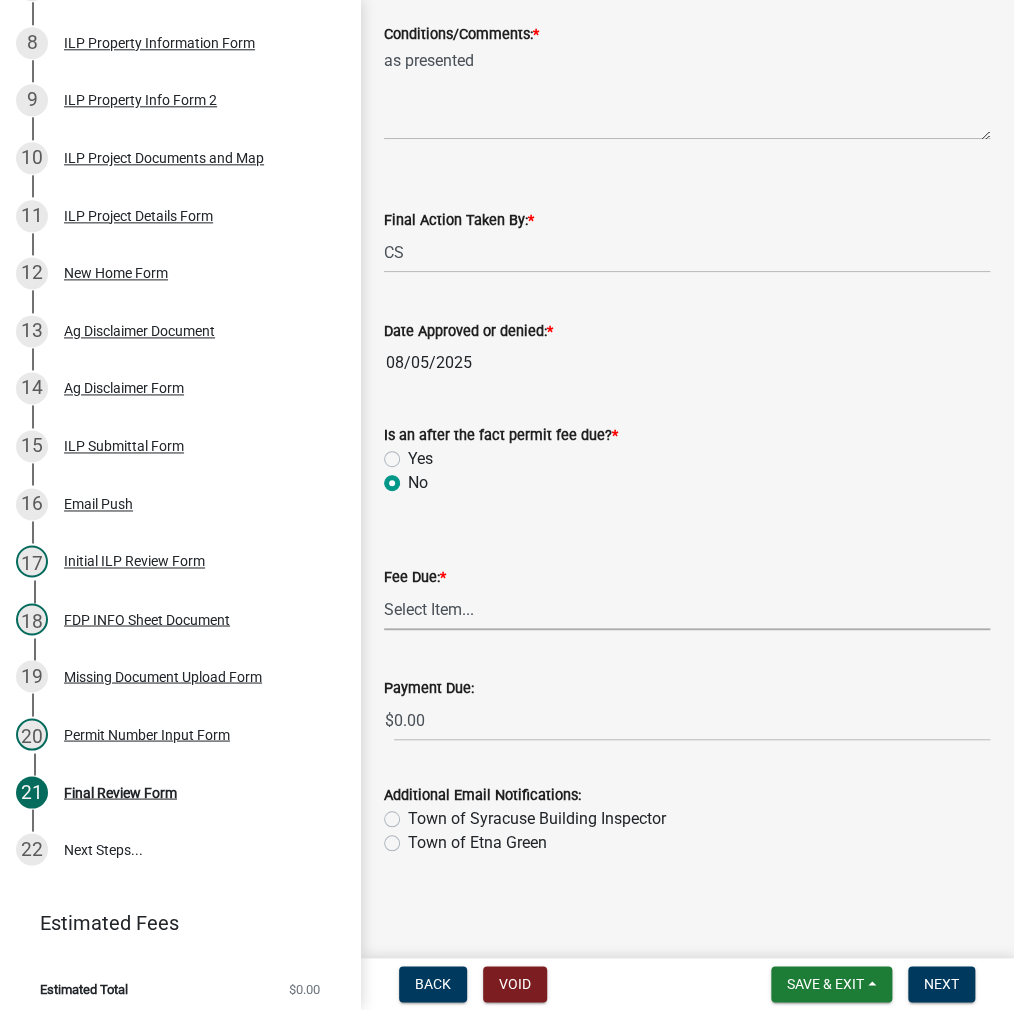 click on "Select Item...   N/A   $10.00   $25.00   $125.00   $250   $500   $500 + $10.00 for every 10 sq. ft. over 5000   $1000" at bounding box center (687, 609) 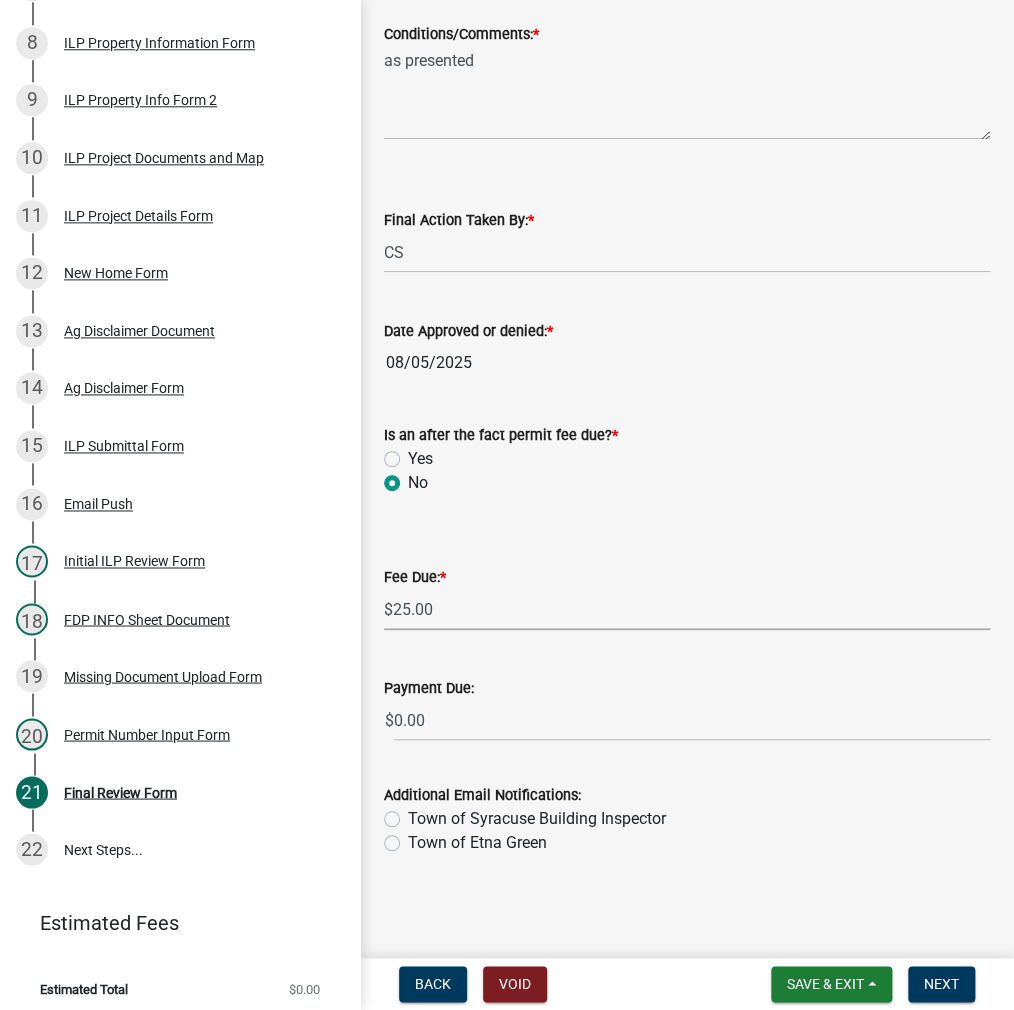 click on "Select Item...   N/A   $10.00   $25.00   $125.00   $250   $500   $500 + $10.00 for every 10 sq. ft. over 5000   $1000" at bounding box center [687, 609] 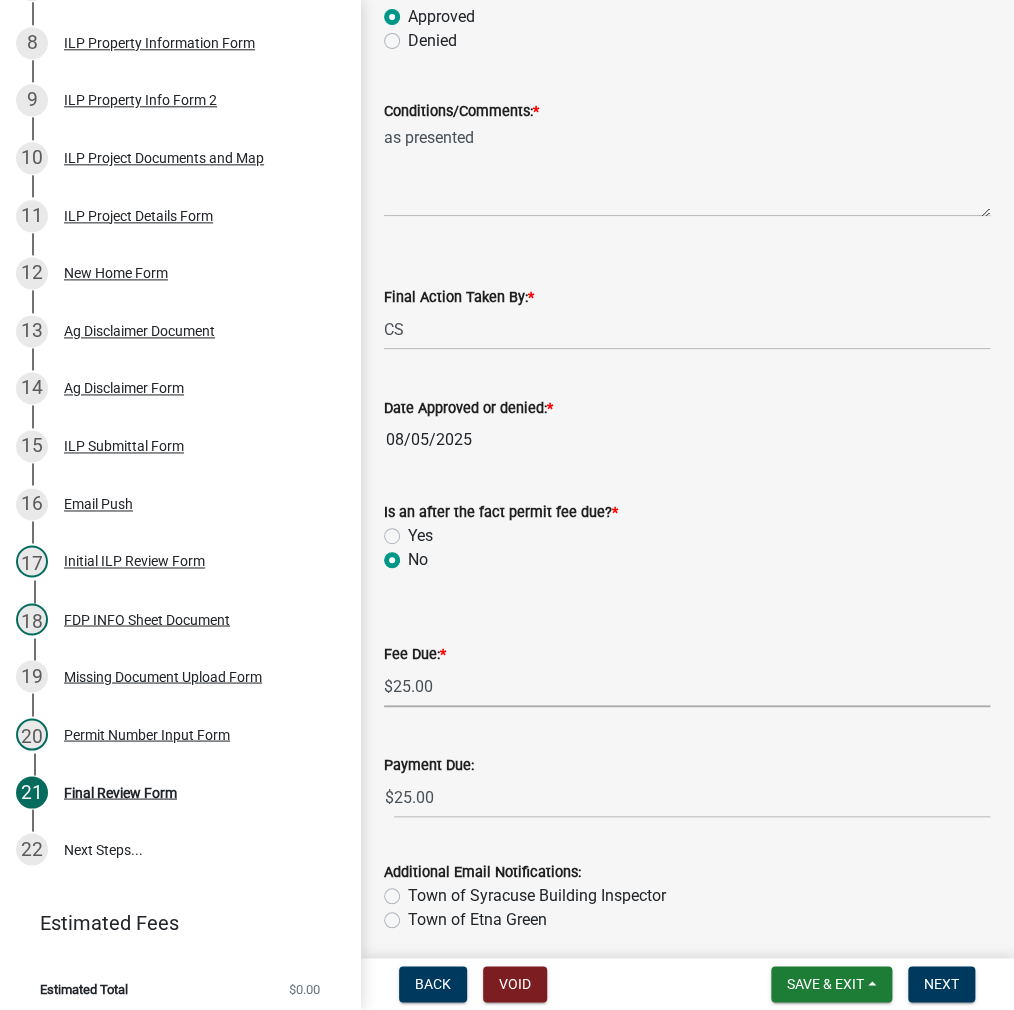 scroll, scrollTop: 346, scrollLeft: 0, axis: vertical 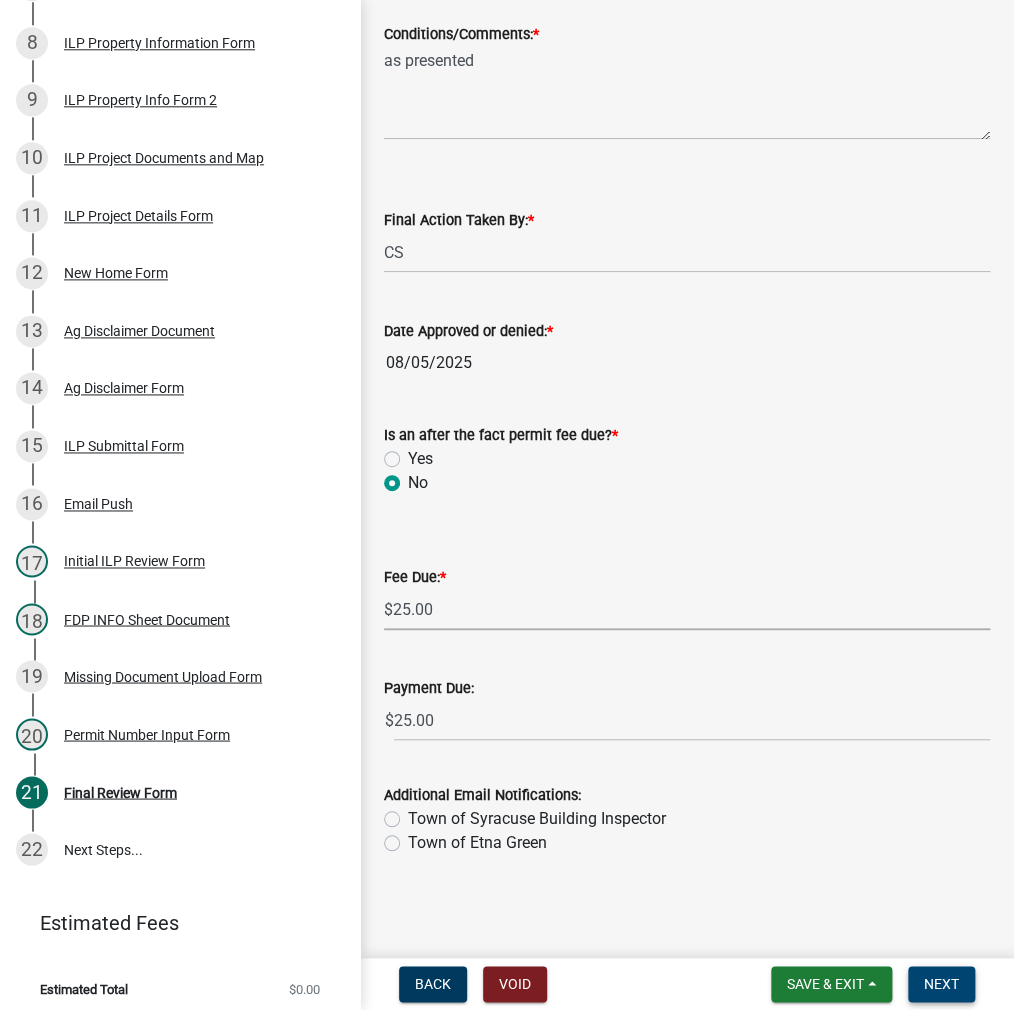 click on "Next" at bounding box center [941, 984] 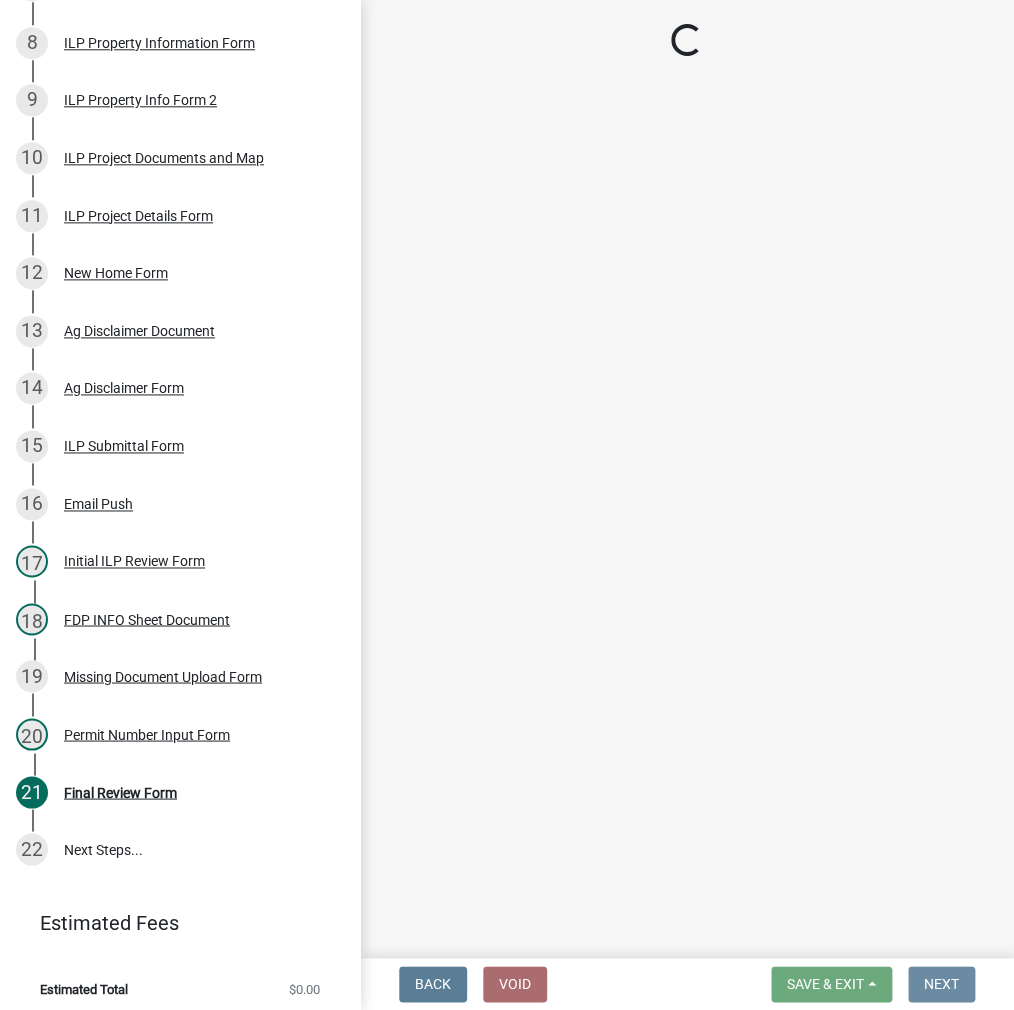 scroll, scrollTop: 0, scrollLeft: 0, axis: both 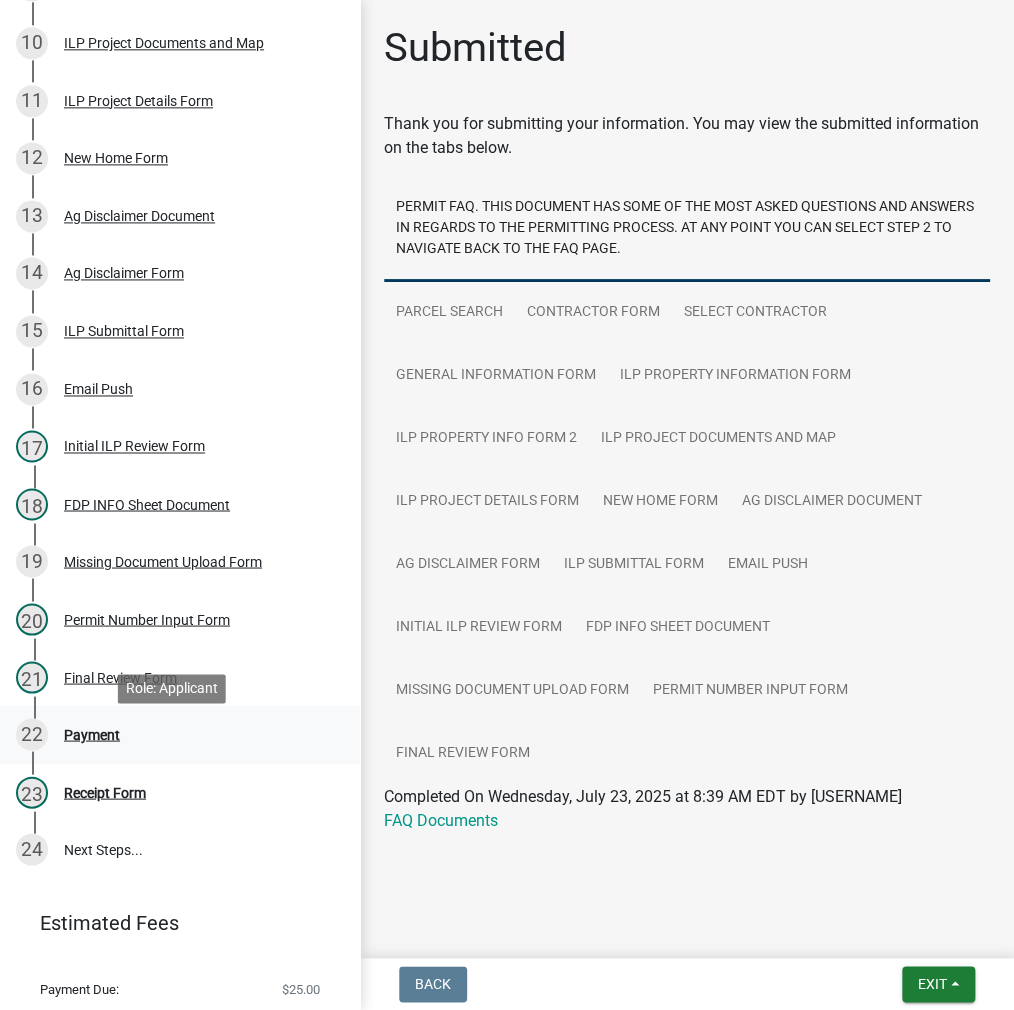 click on "Payment" at bounding box center [92, 734] 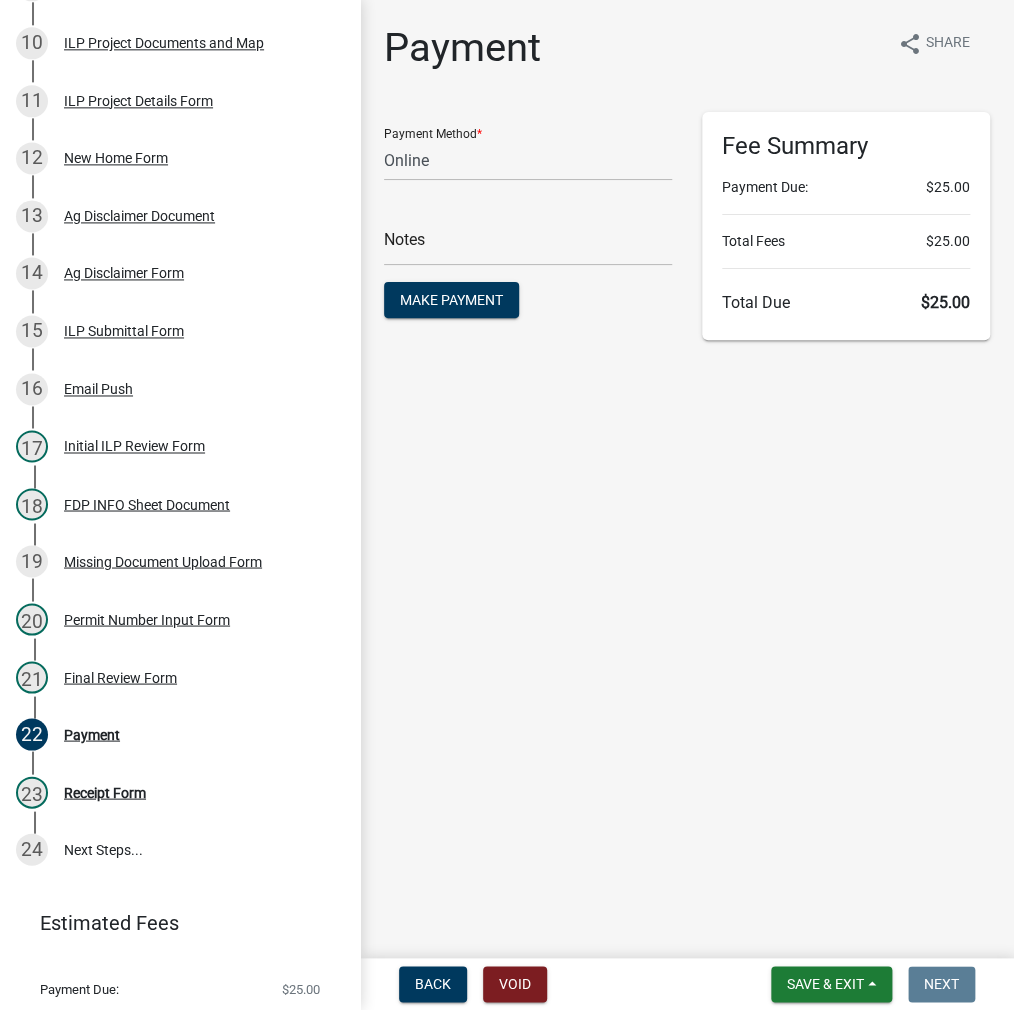 scroll, scrollTop: 0, scrollLeft: 0, axis: both 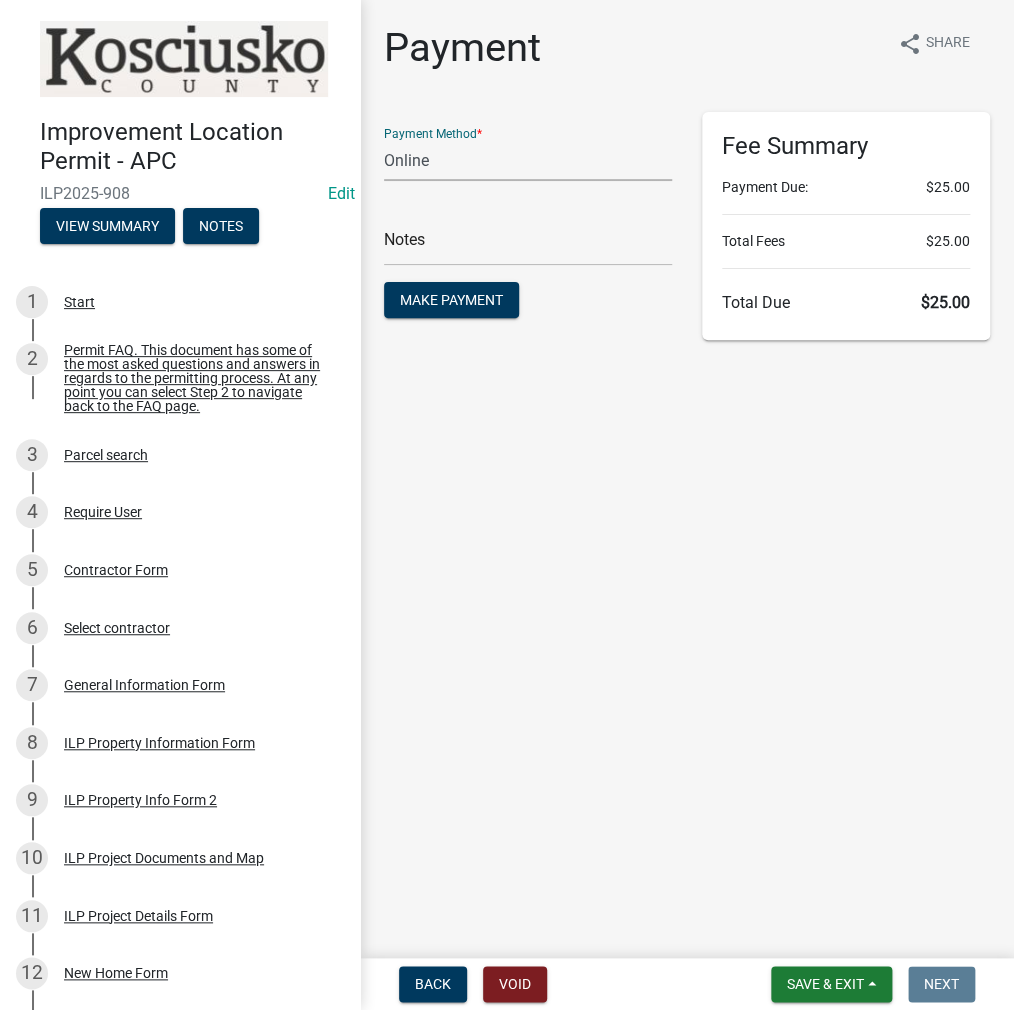 drag, startPoint x: 482, startPoint y: 161, endPoint x: 470, endPoint y: 177, distance: 20 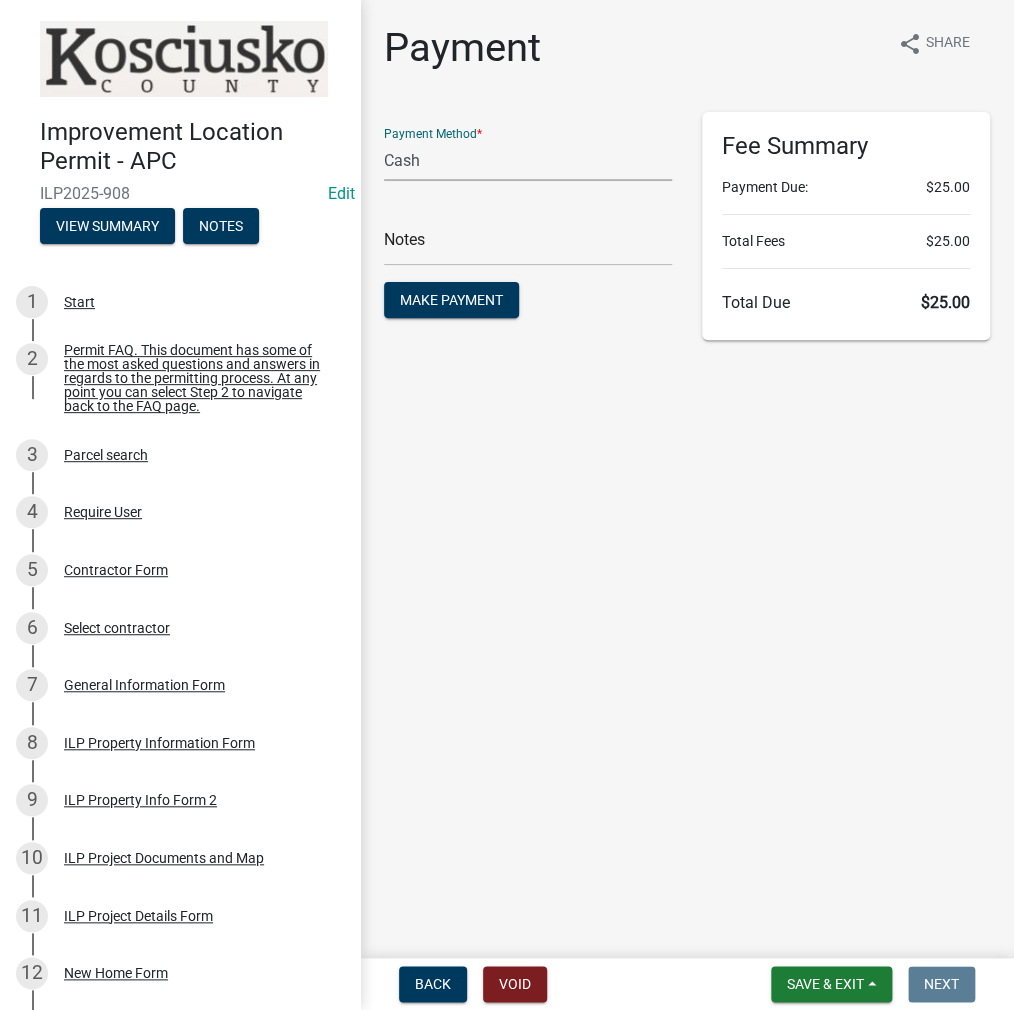 click on "Credit Card POS Check Cash Online" 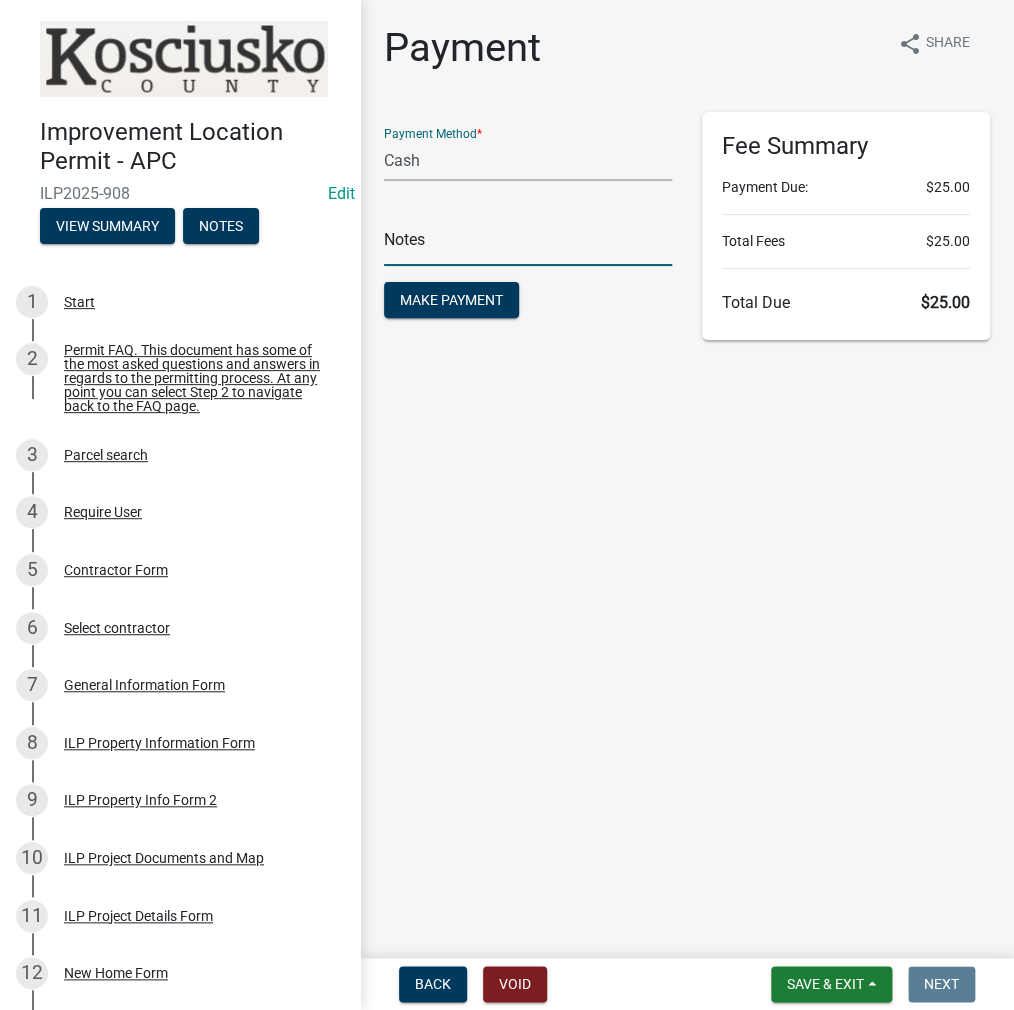 click 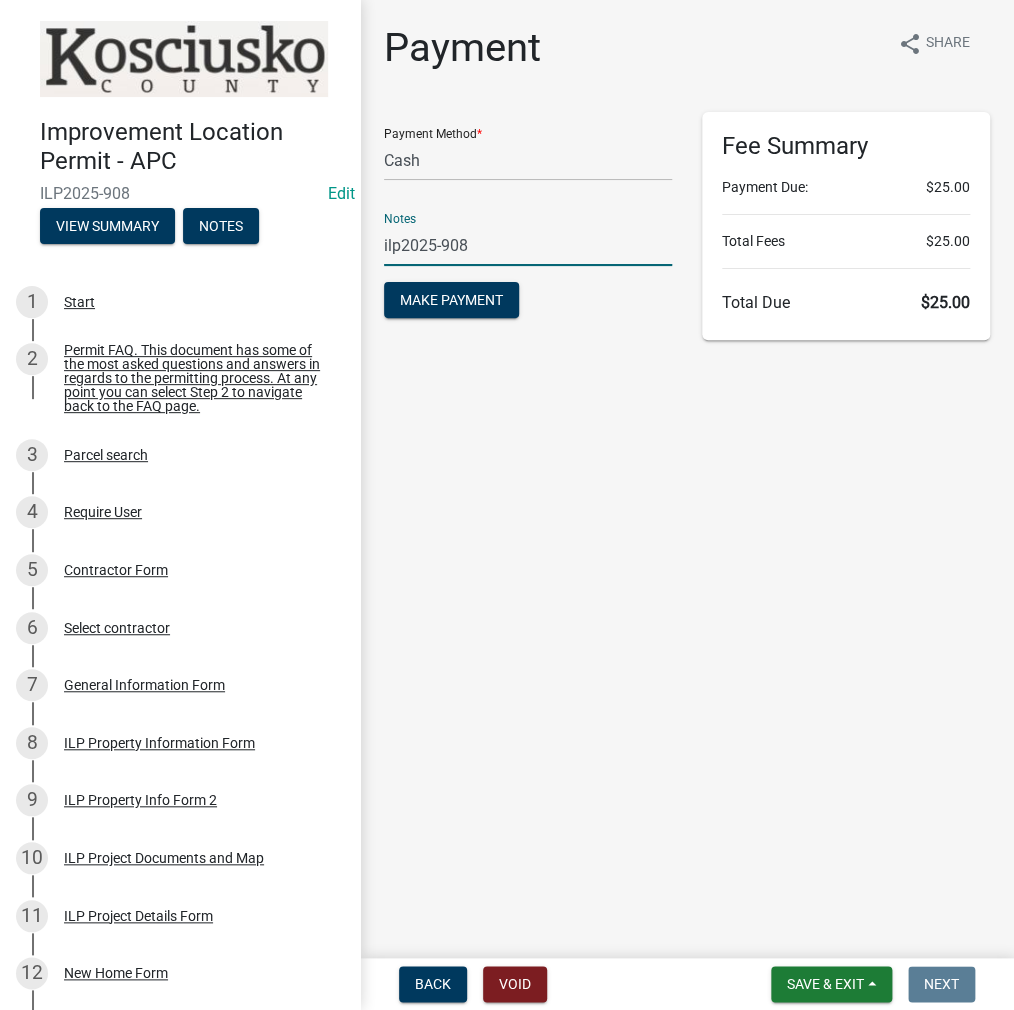 type on "ilp2025-908" 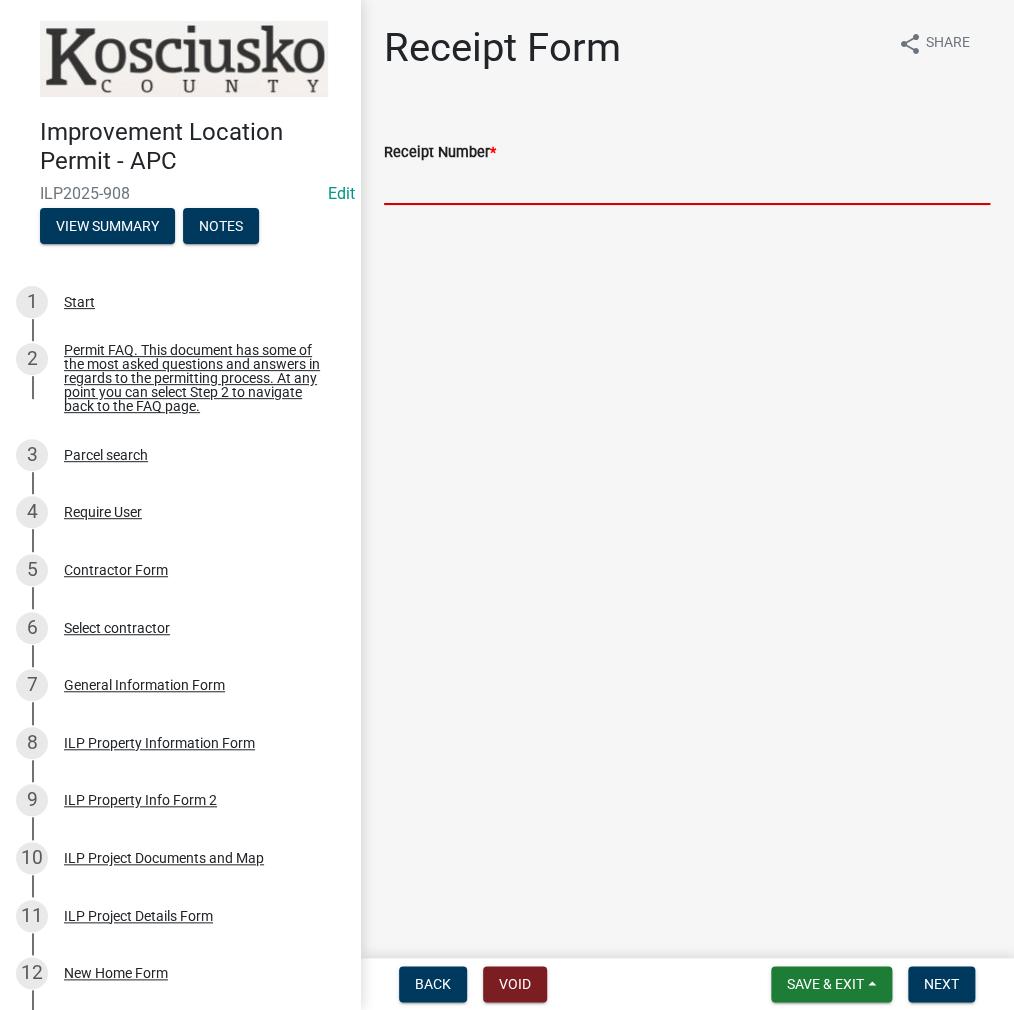 click on "Receipt Number  *" at bounding box center [687, 184] 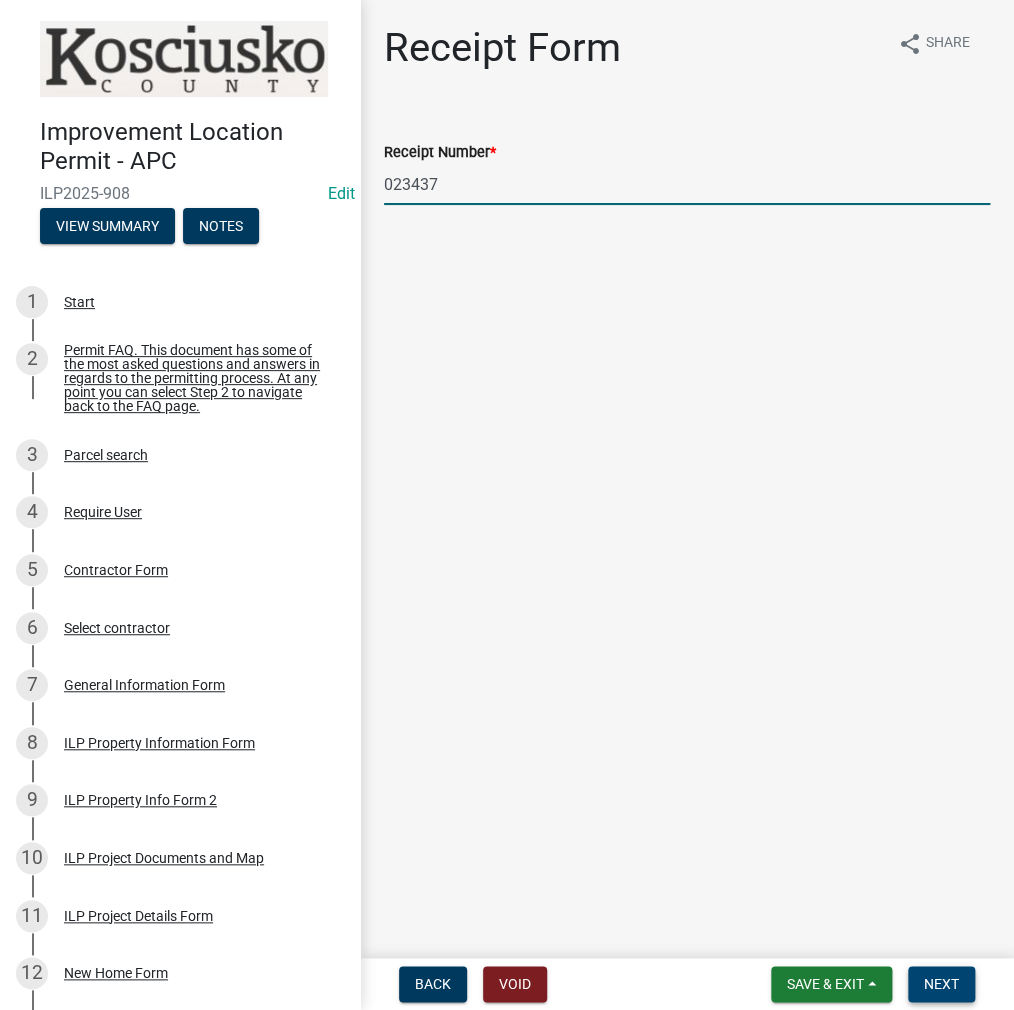 type on "023437" 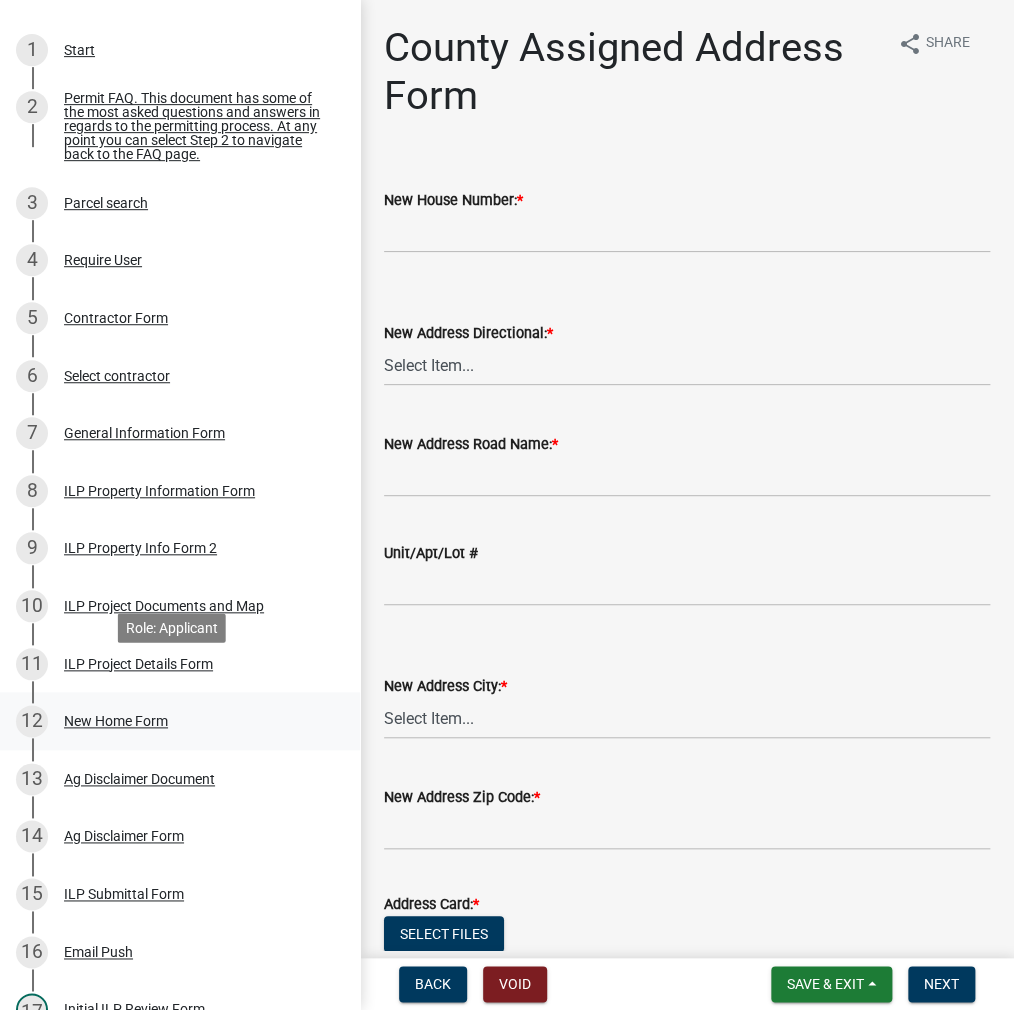 scroll, scrollTop: 300, scrollLeft: 0, axis: vertical 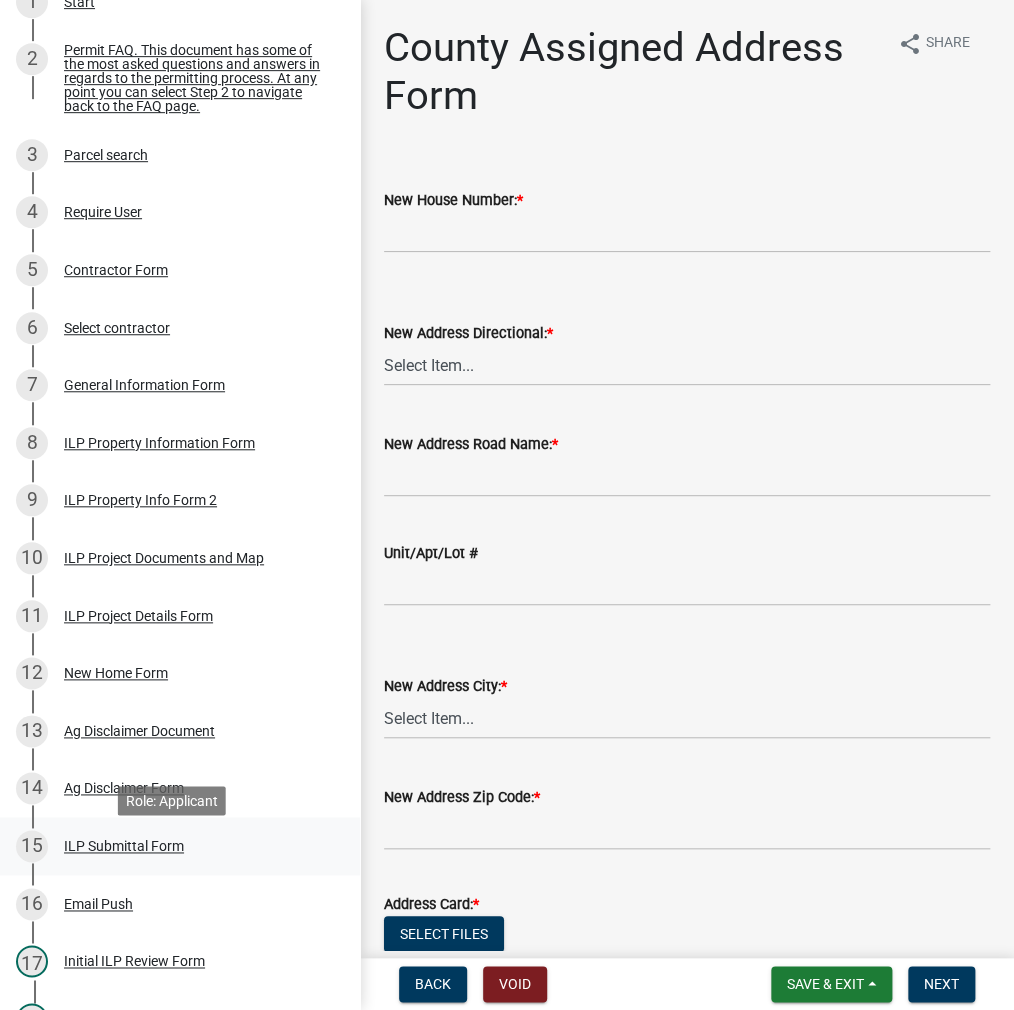 click on "ILP Submittal Form" at bounding box center (124, 846) 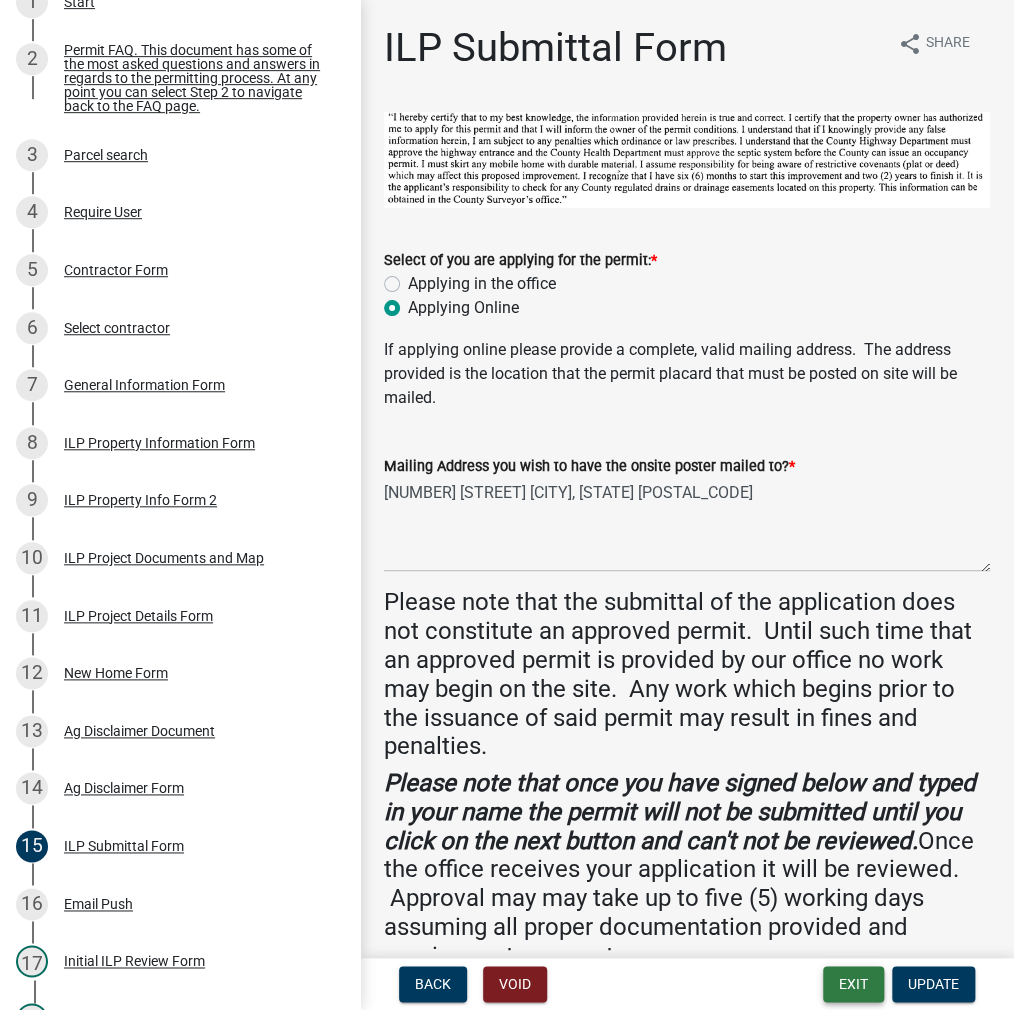 click on "Exit" at bounding box center [853, 984] 